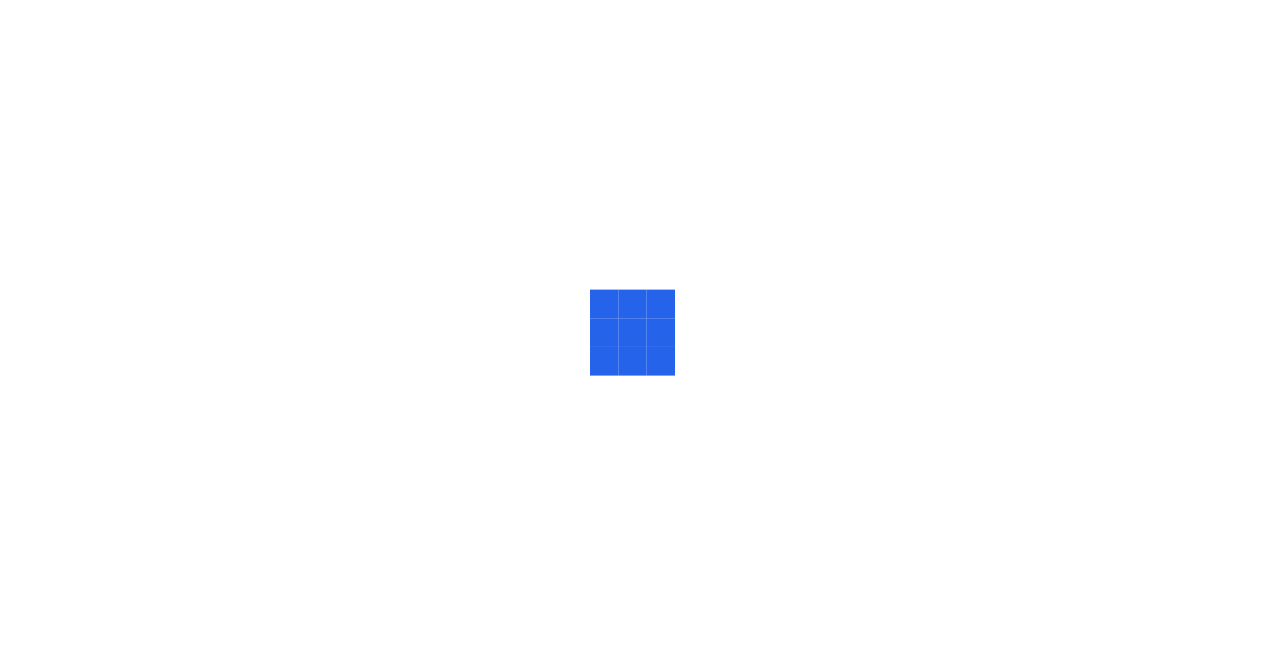 scroll, scrollTop: 0, scrollLeft: 0, axis: both 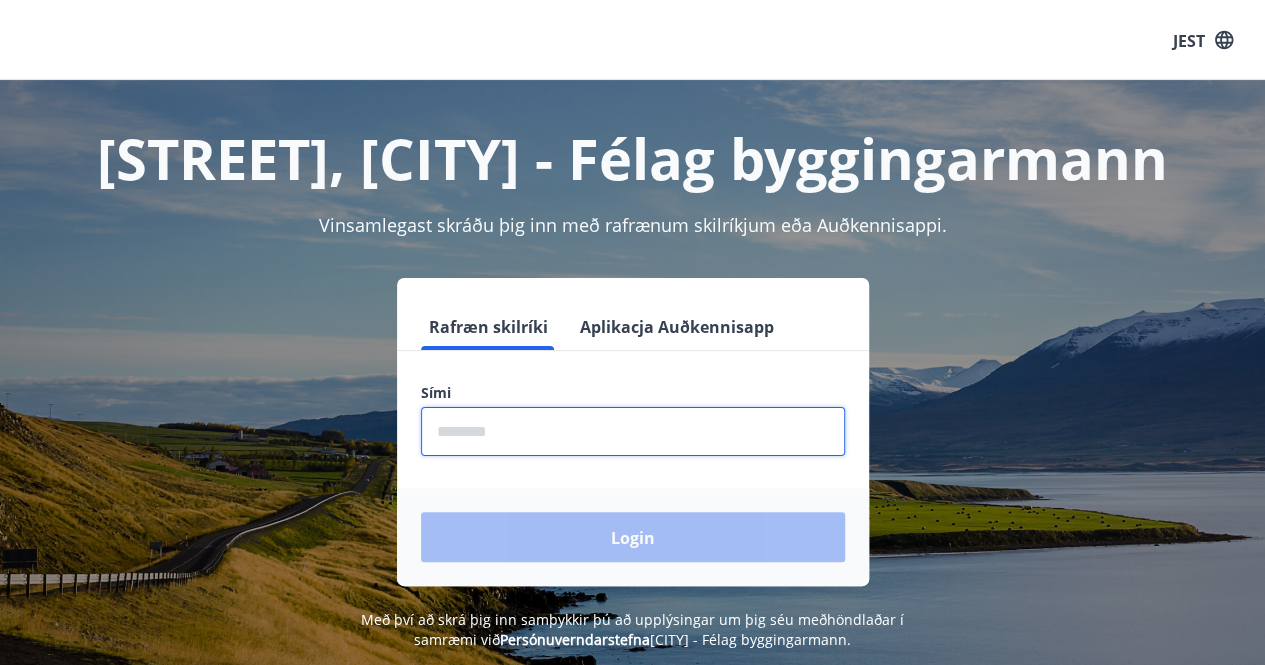 click at bounding box center [633, 431] 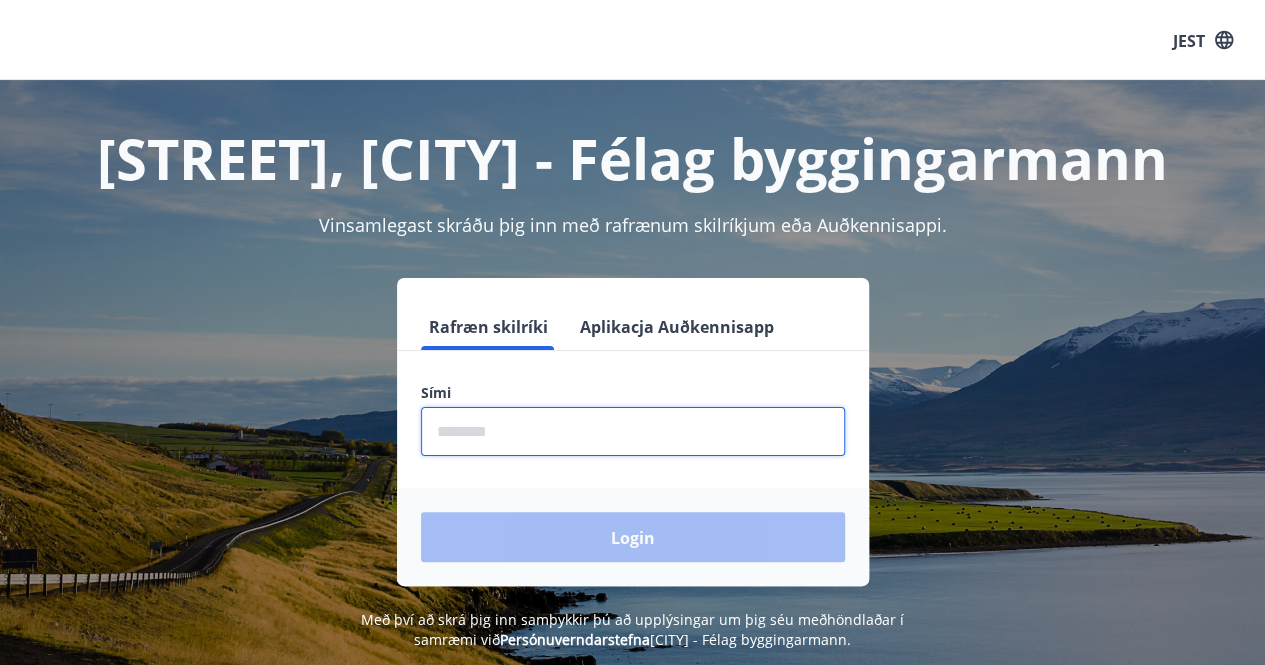 type on "********" 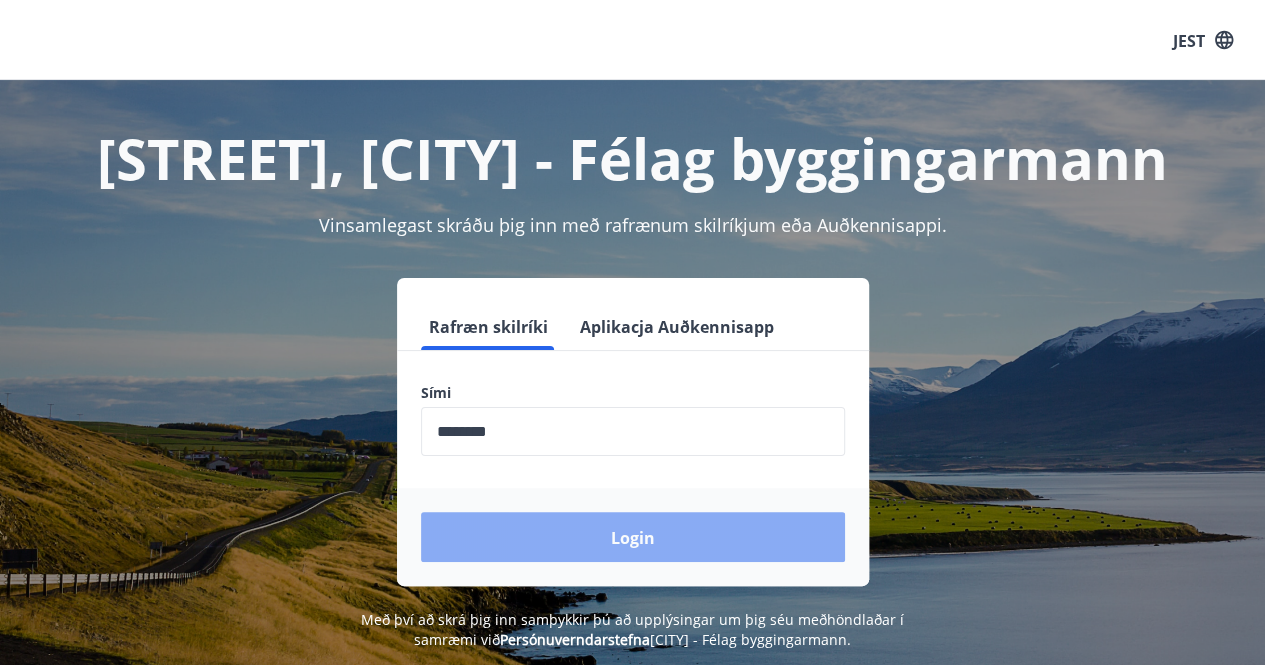 click on "Login" at bounding box center [633, 538] 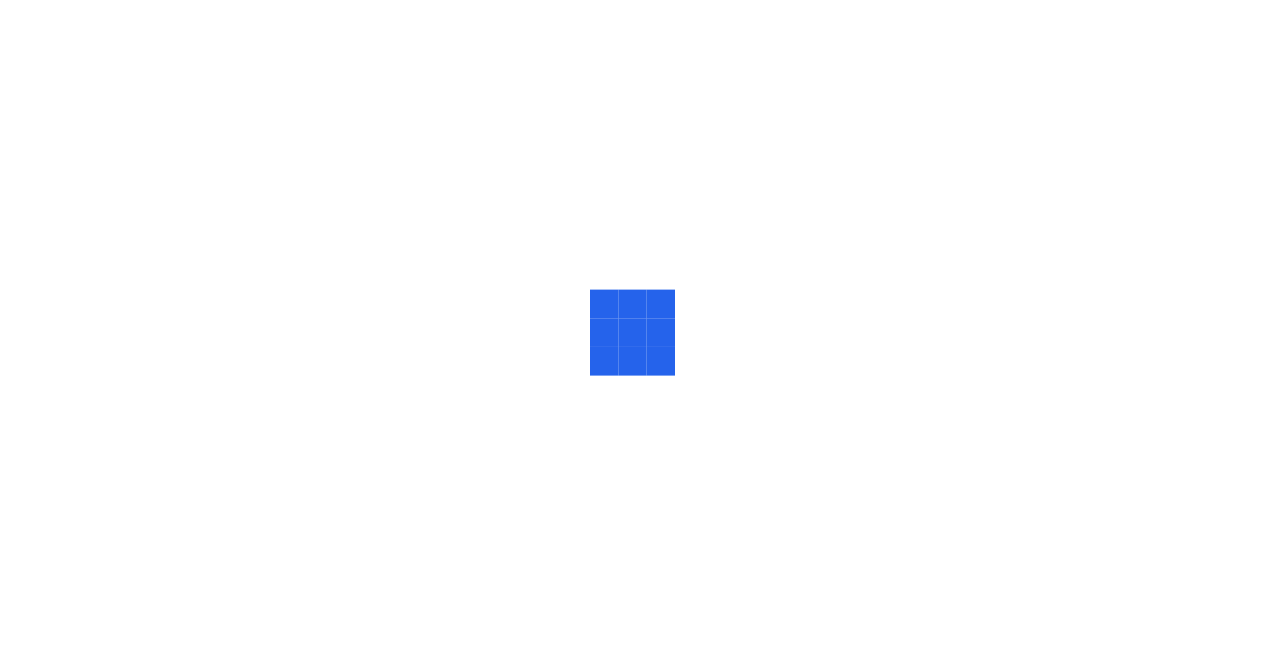 scroll, scrollTop: 0, scrollLeft: 0, axis: both 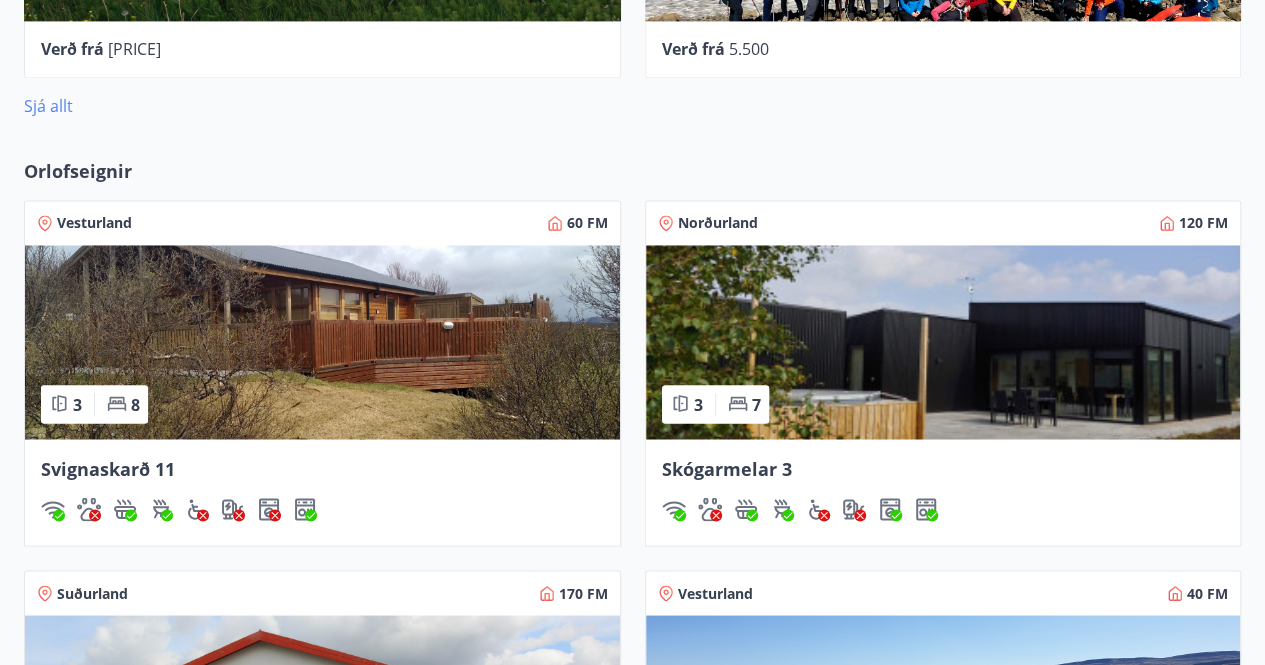 click on "Sjá allt" at bounding box center (48, 106) 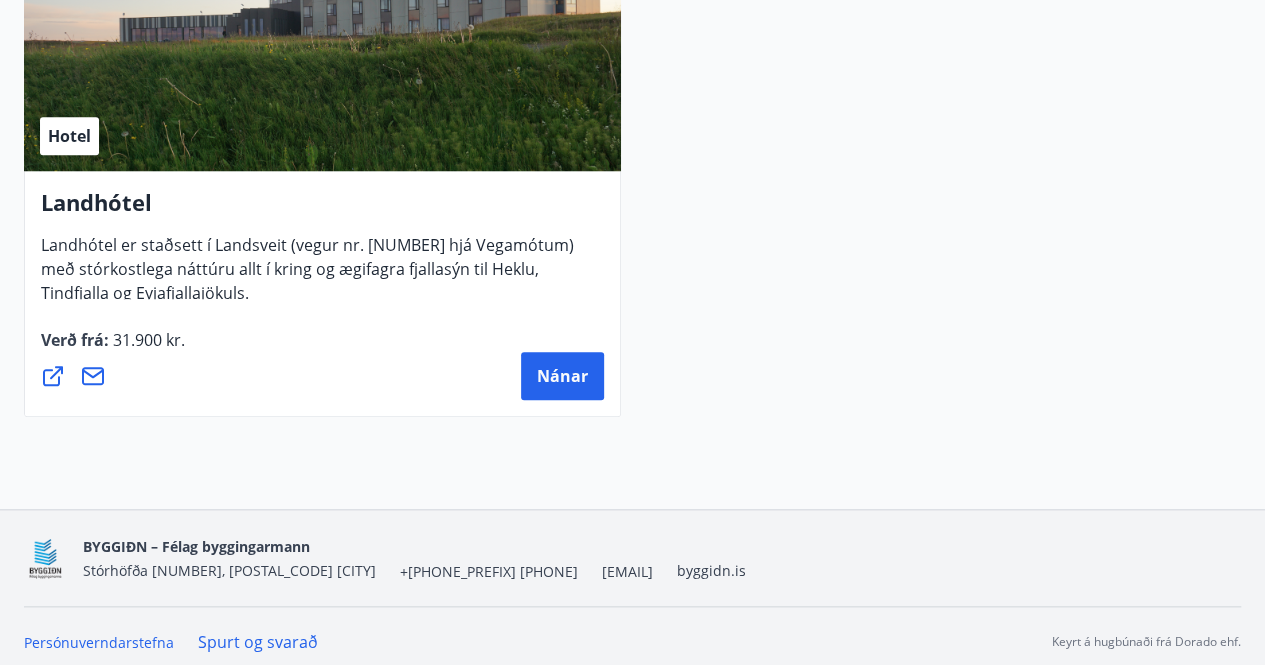 scroll, scrollTop: 8428, scrollLeft: 0, axis: vertical 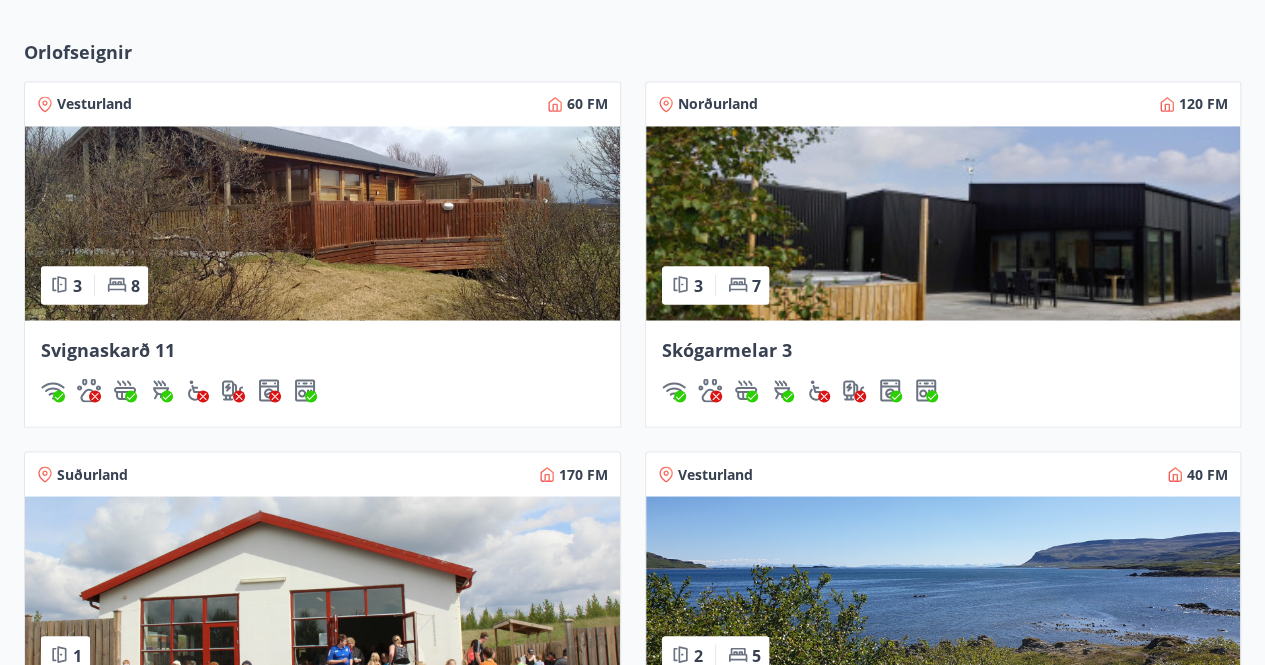 click at bounding box center (943, 223) 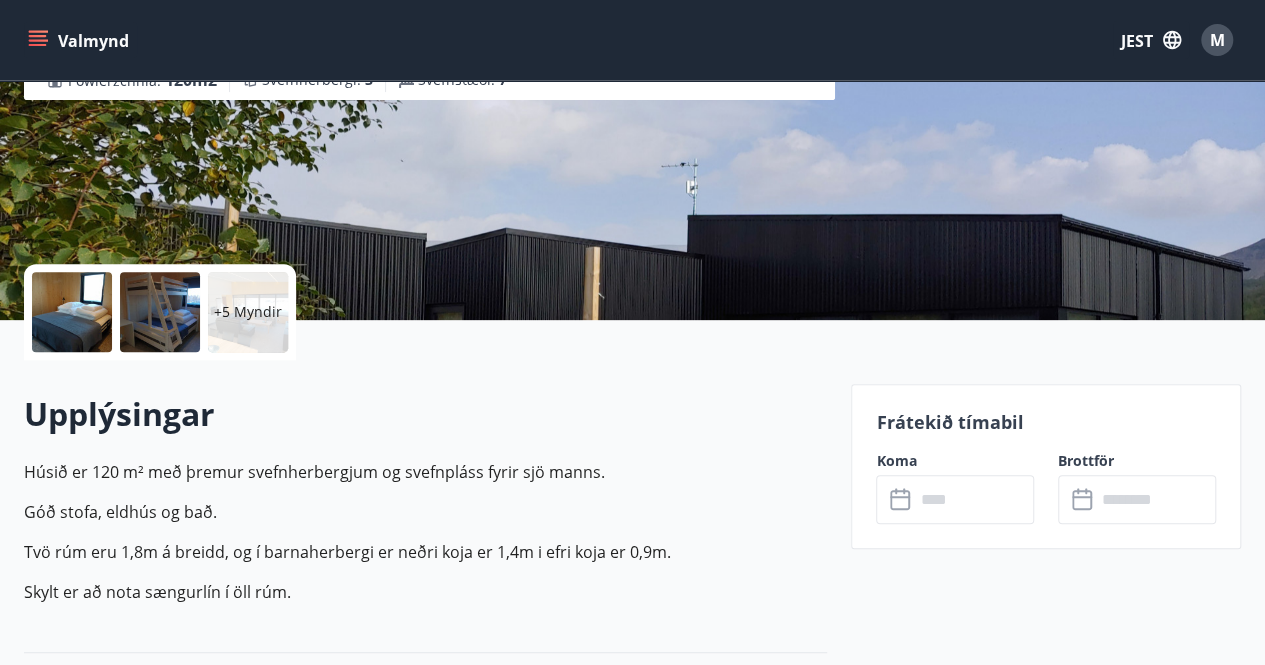 scroll, scrollTop: 320, scrollLeft: 0, axis: vertical 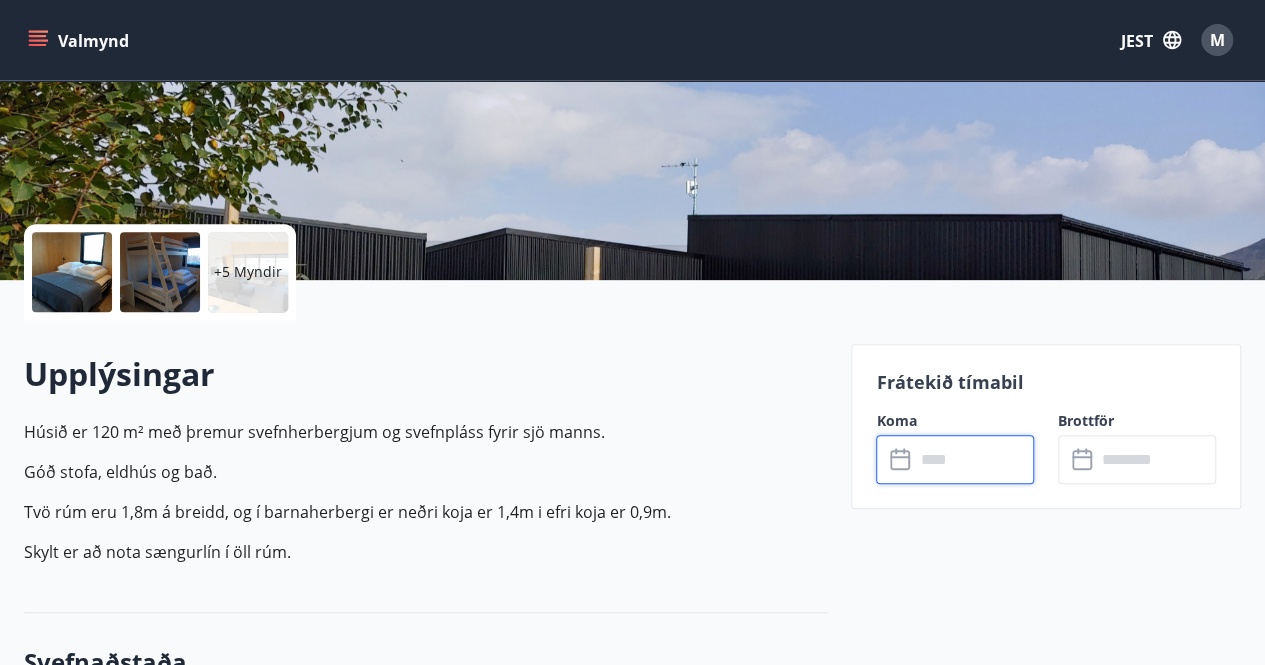 click at bounding box center [974, 459] 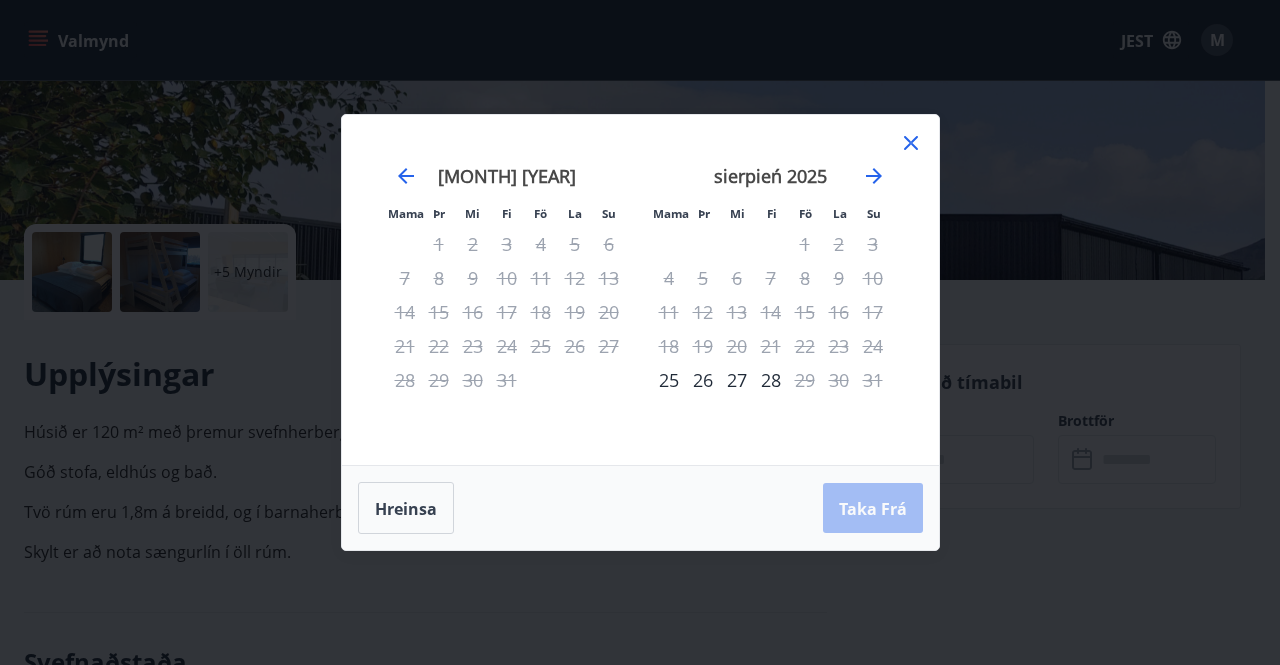 click 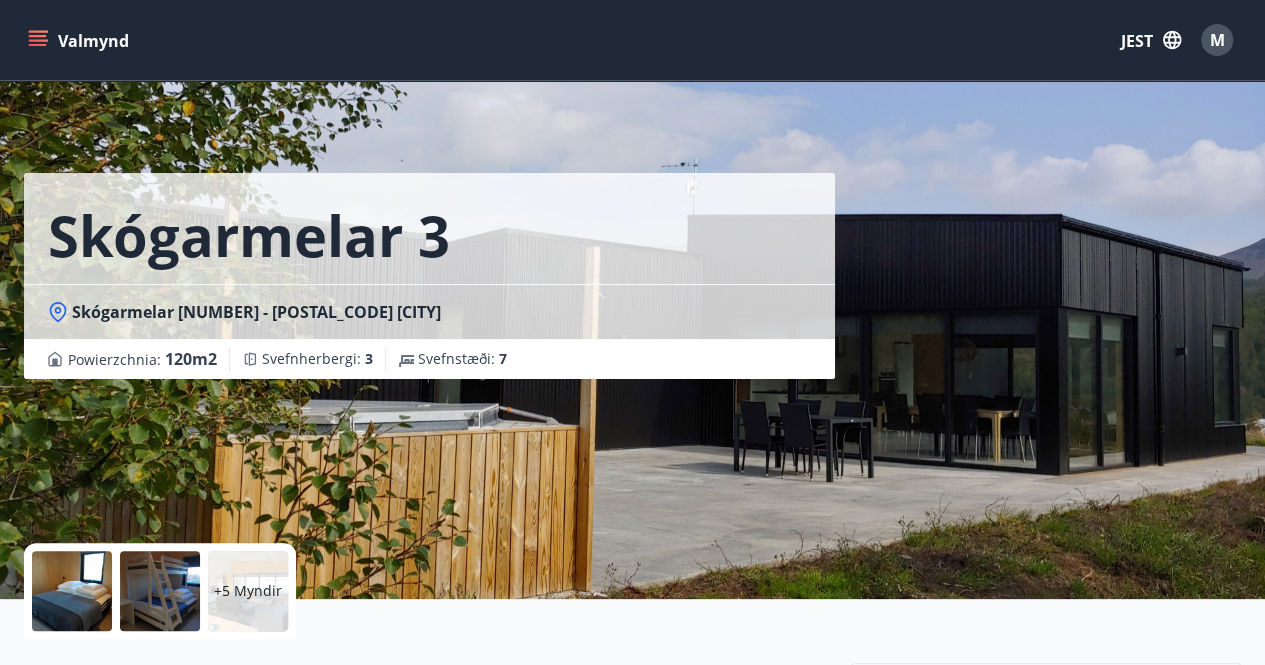 scroll, scrollTop: 0, scrollLeft: 0, axis: both 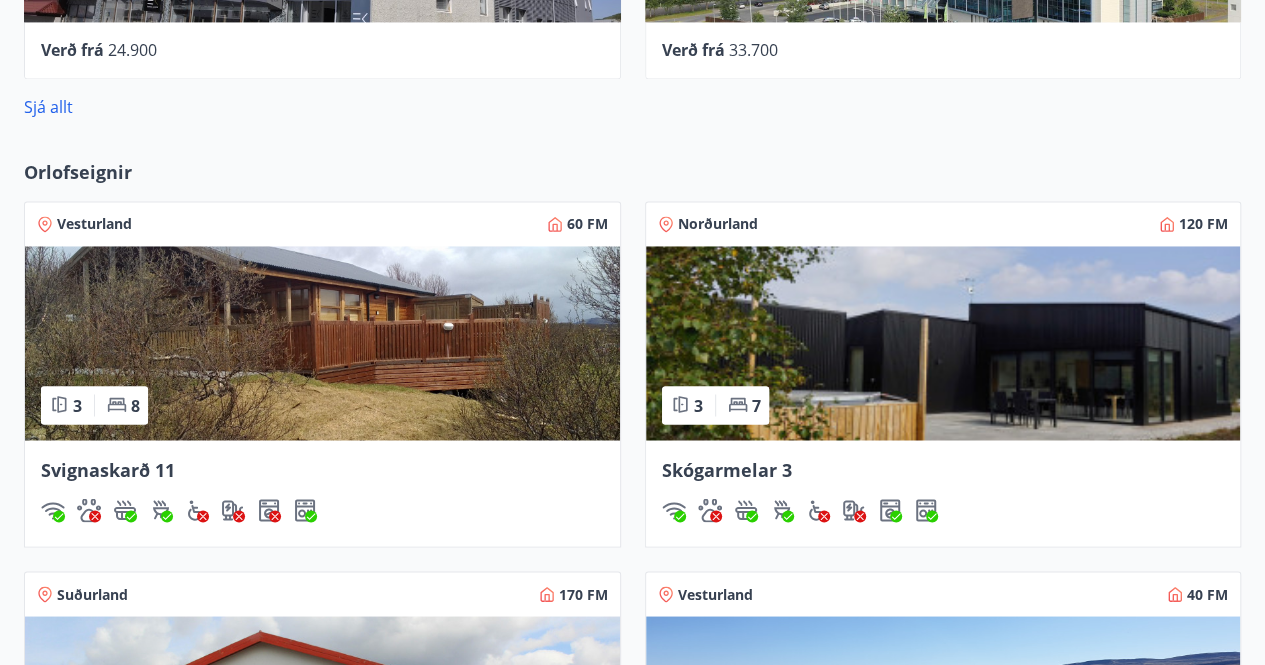 click at bounding box center (322, 343) 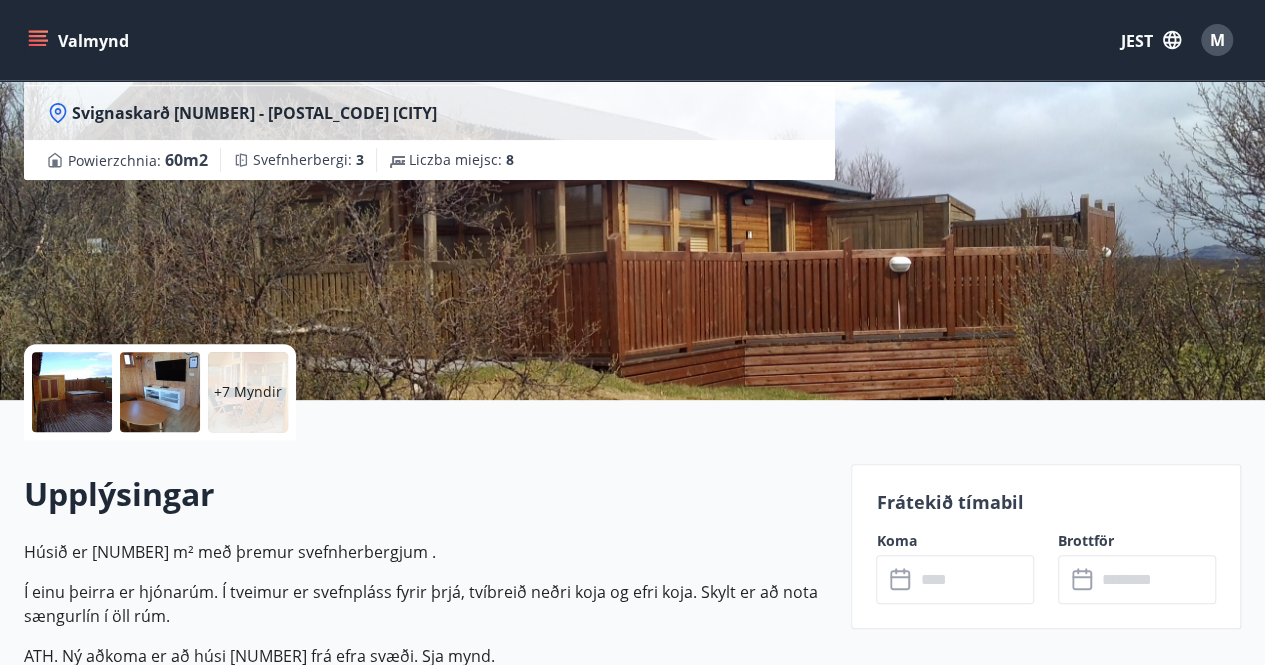 scroll, scrollTop: 240, scrollLeft: 0, axis: vertical 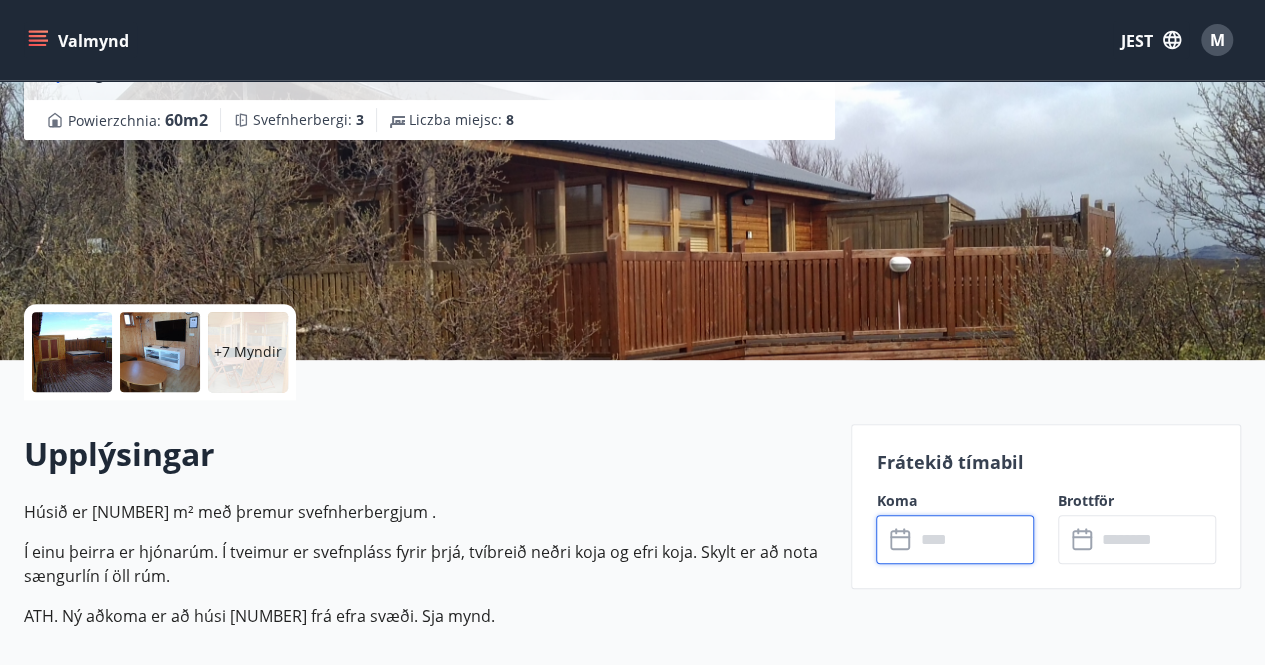 click at bounding box center (974, 539) 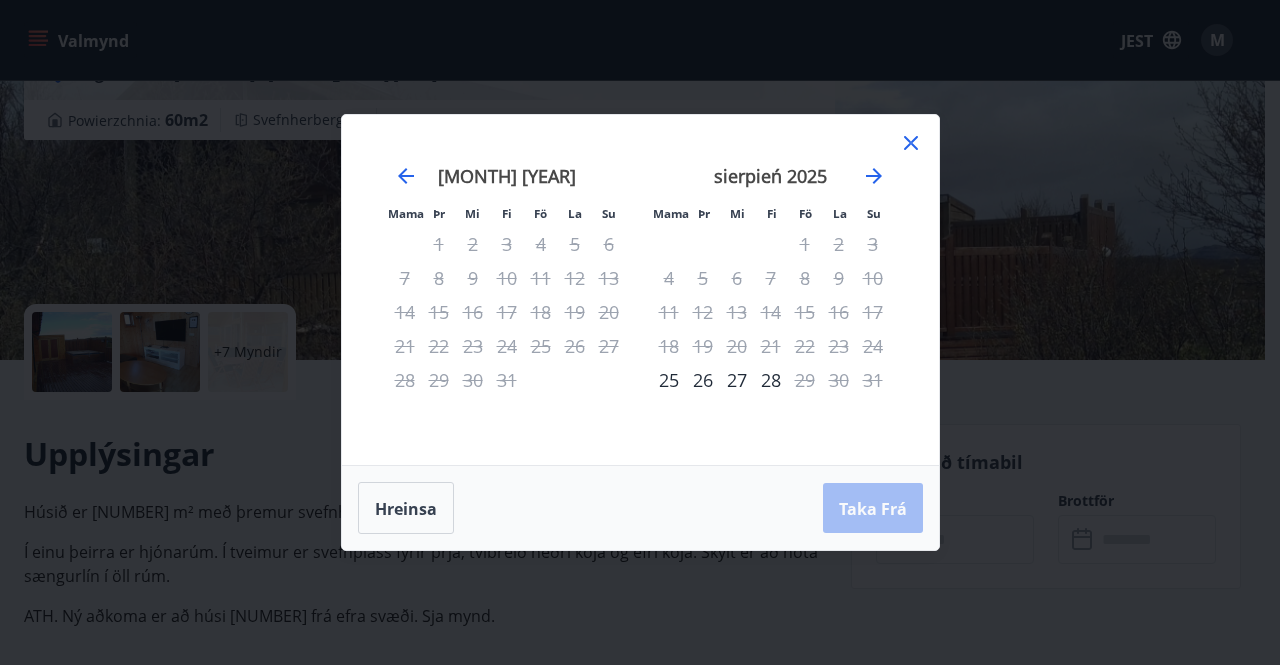 click on "Mama Þr Mi Fi Fö La Su Mama Þr Mi Fi Fö La Su [MONTH] [YEAR] 1 2 3 4 5 6 7 8 9 10 11 12 13 14 15 16 17 18 19 20 21 22 23 24 25 26 27 28 29 30 [MONTH] [YEAR] 1 2 3 4 5 6 7 8 9 10 11 12 13 14 15 16 17 18 19 20 21 22 23 24 25 26 27 28 29 30 31 [MONTH] [YEAR] 1 2 3 4 5 6 7 8 9 10 11 12 13 14 15 16 17 18 19 20 21 22 23 24 25 26 27 28 29 30 31 [MONTH] [YEAR] 1 2 3 4 5 6 7 8 9 10 11 12 13 14 15 16 17 18 19 20 21 22 23 24 25 26 27 28 29 30" at bounding box center [640, 290] 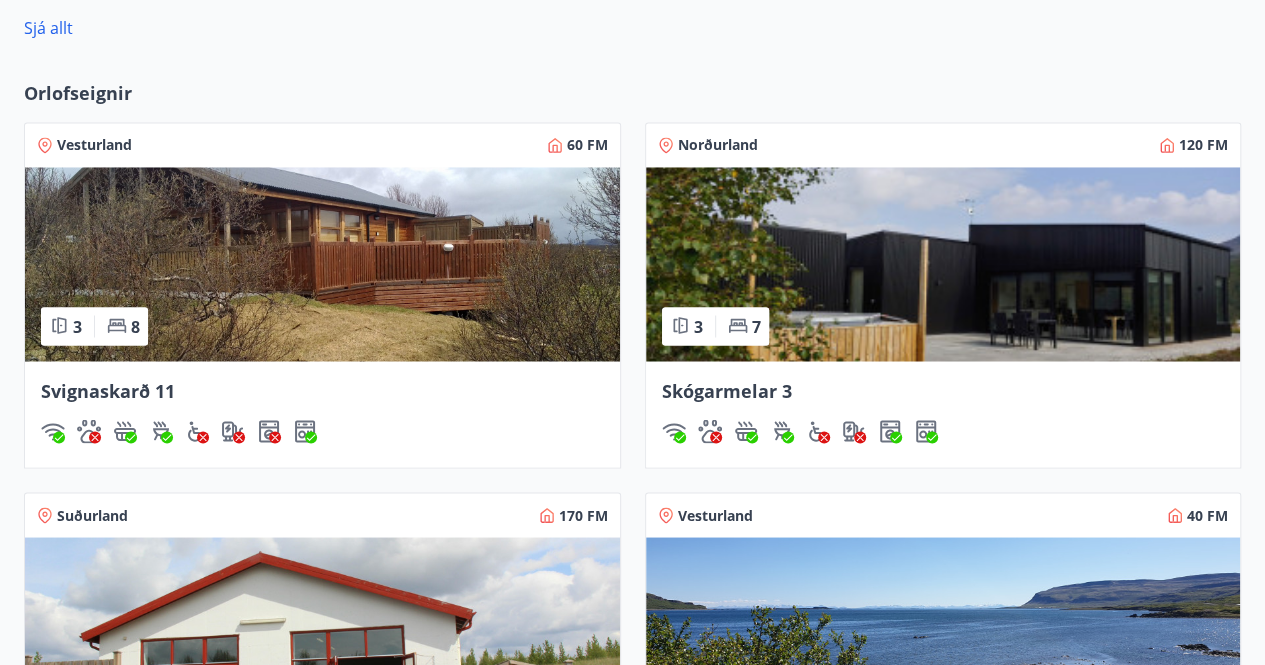 scroll, scrollTop: 1627, scrollLeft: 0, axis: vertical 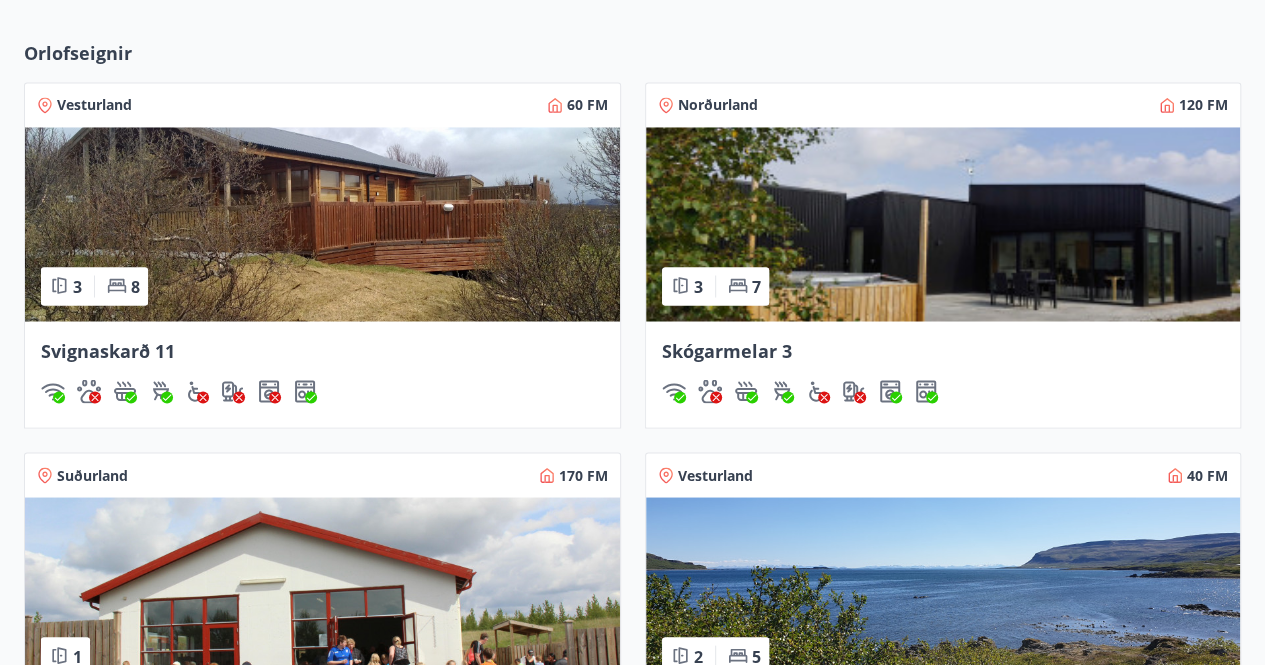 click at bounding box center (322, 224) 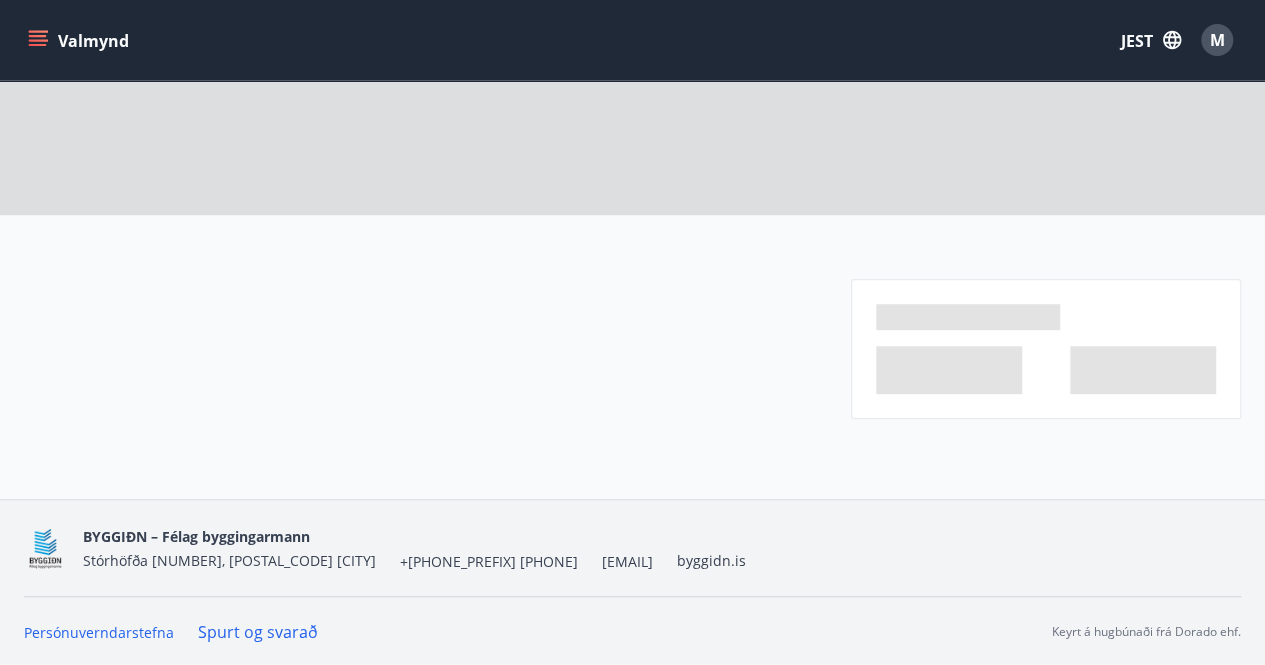 scroll, scrollTop: 0, scrollLeft: 0, axis: both 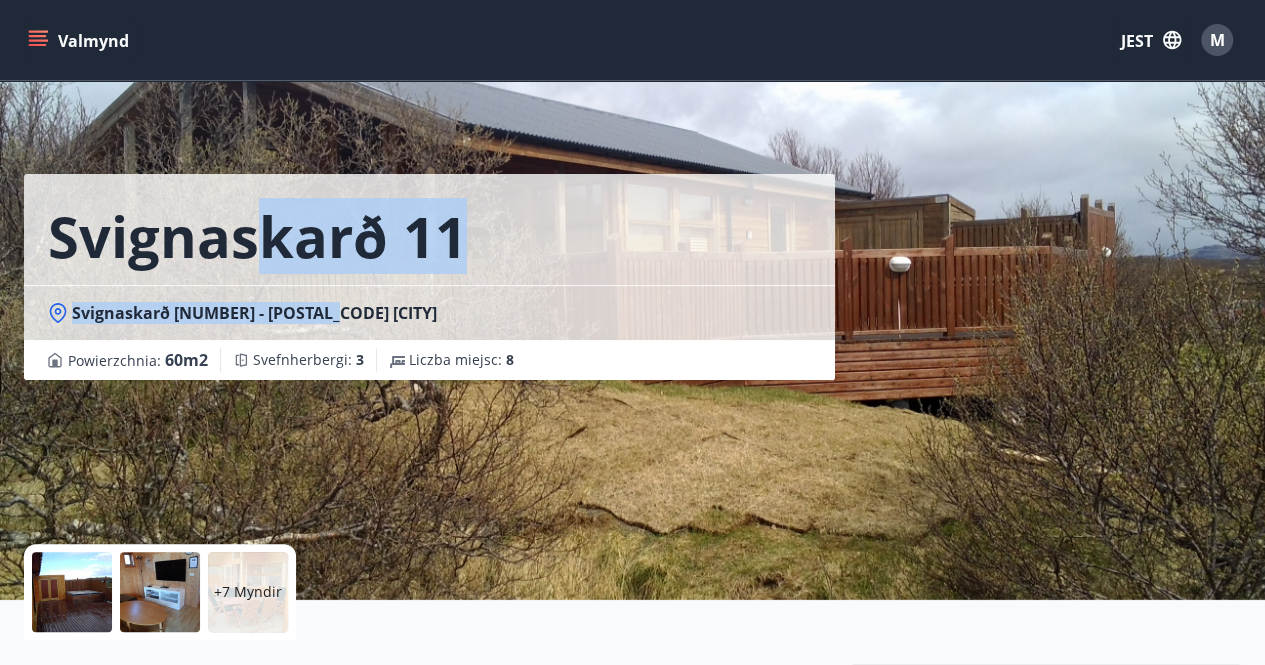 drag, startPoint x: 248, startPoint y: 203, endPoint x: 481, endPoint y: 329, distance: 264.88678 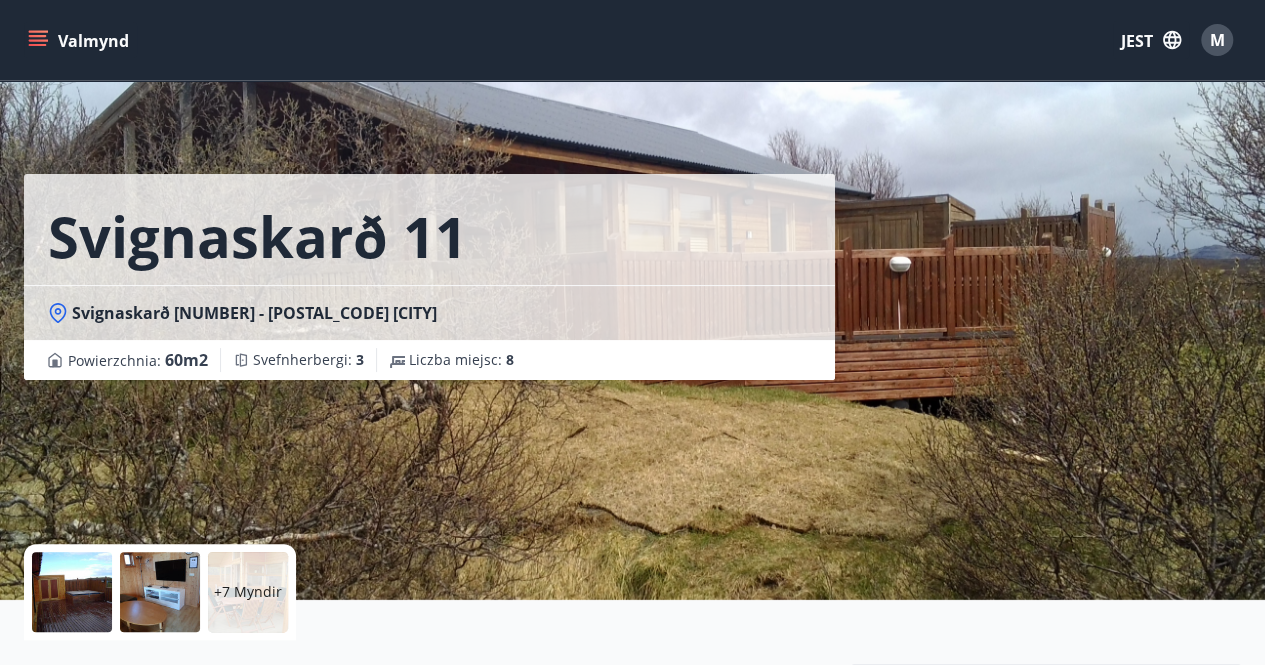 click on "Svignaskarð [NUMBER] Svignaskarð [NUMBER] - [POSTAL_CODE] [CITY] Svefnherbergi : [NUMBER] Liczba miejsc : [NUMBER]" at bounding box center (429, 300) 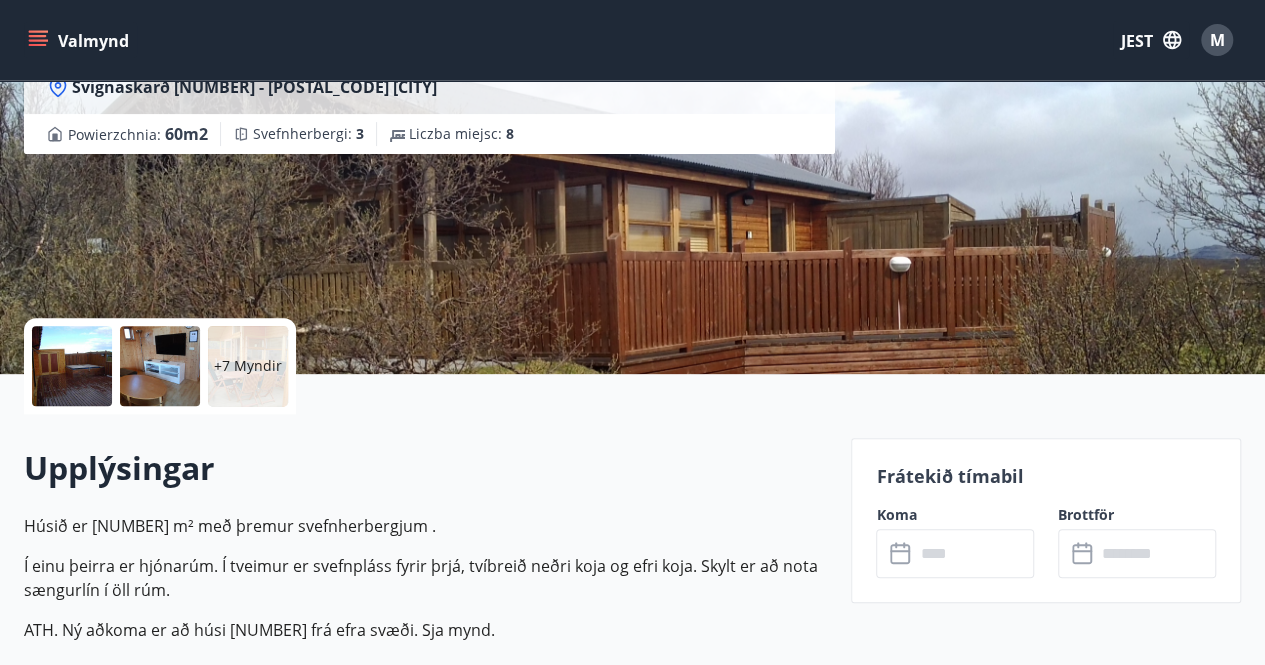 scroll, scrollTop: 240, scrollLeft: 0, axis: vertical 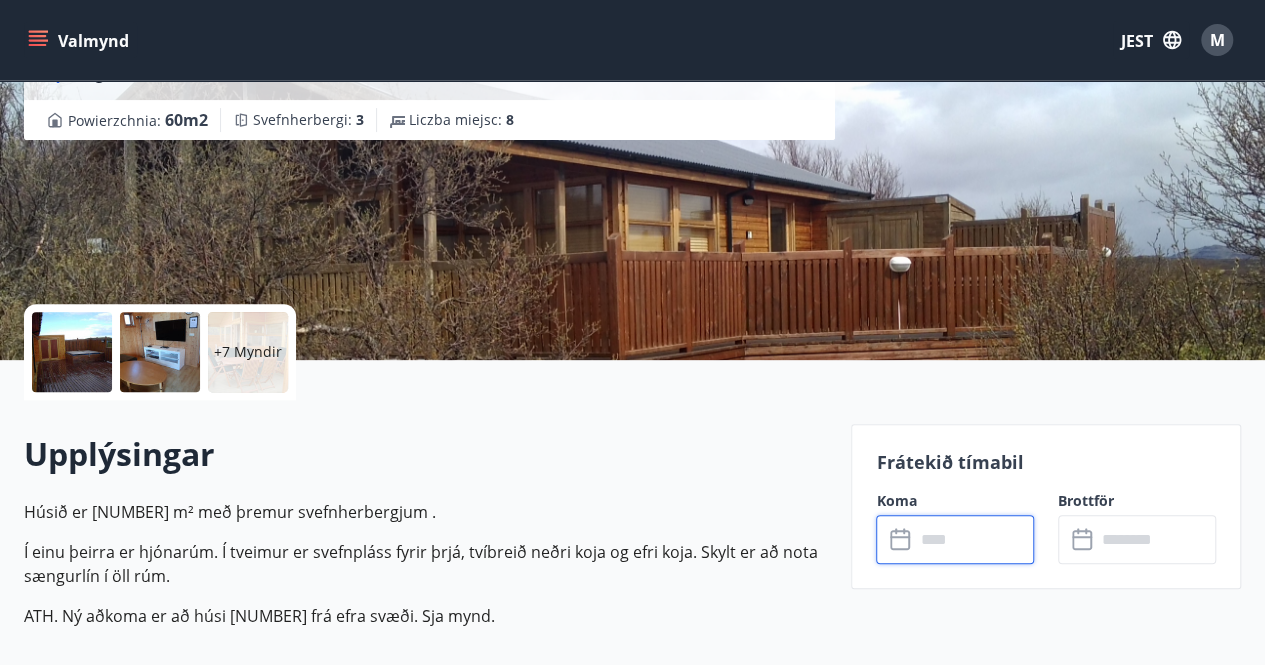 click at bounding box center [974, 539] 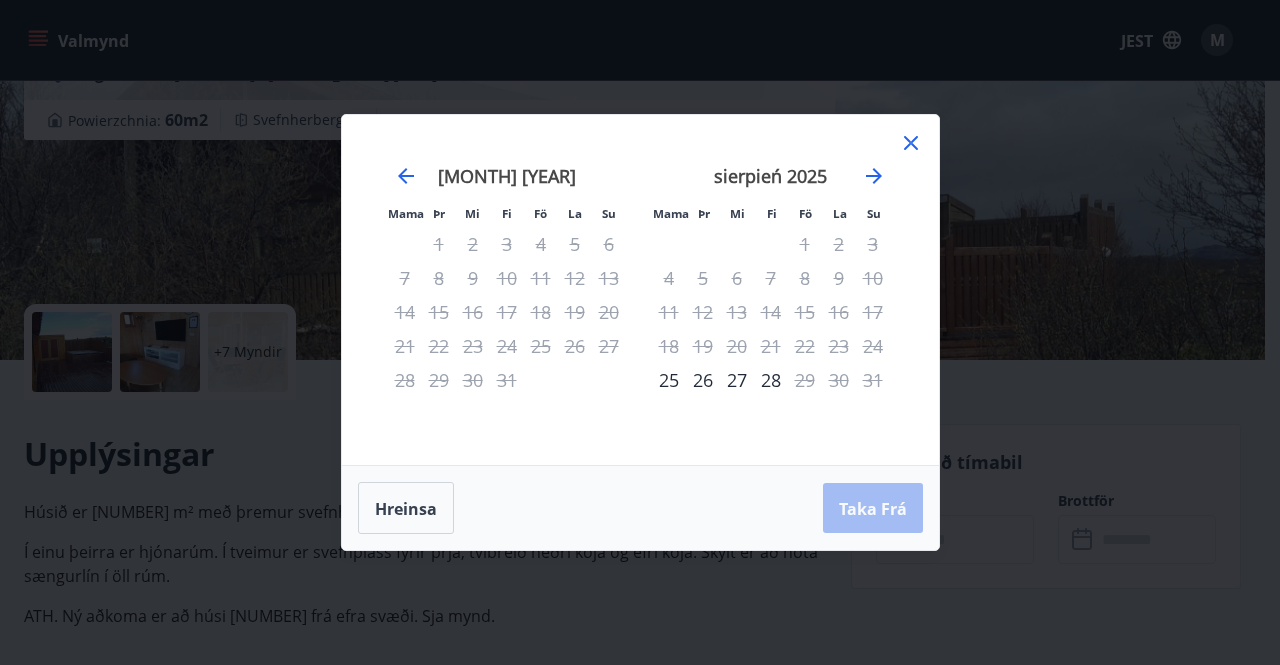 click 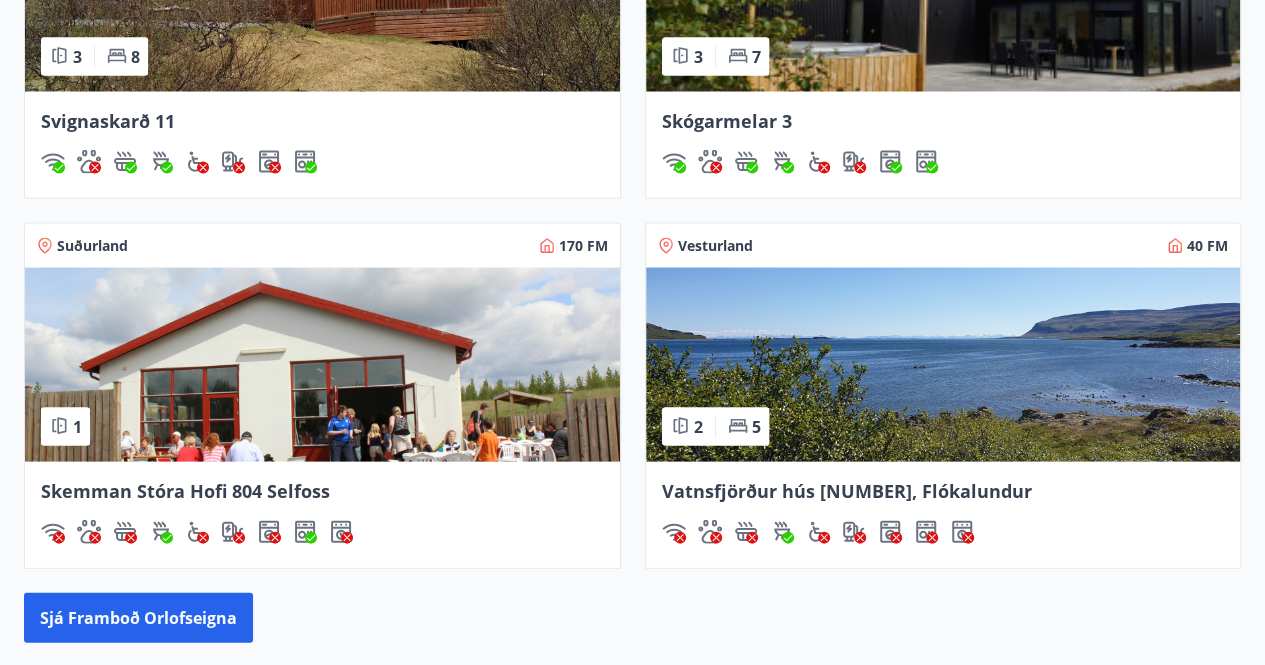 scroll, scrollTop: 1866, scrollLeft: 0, axis: vertical 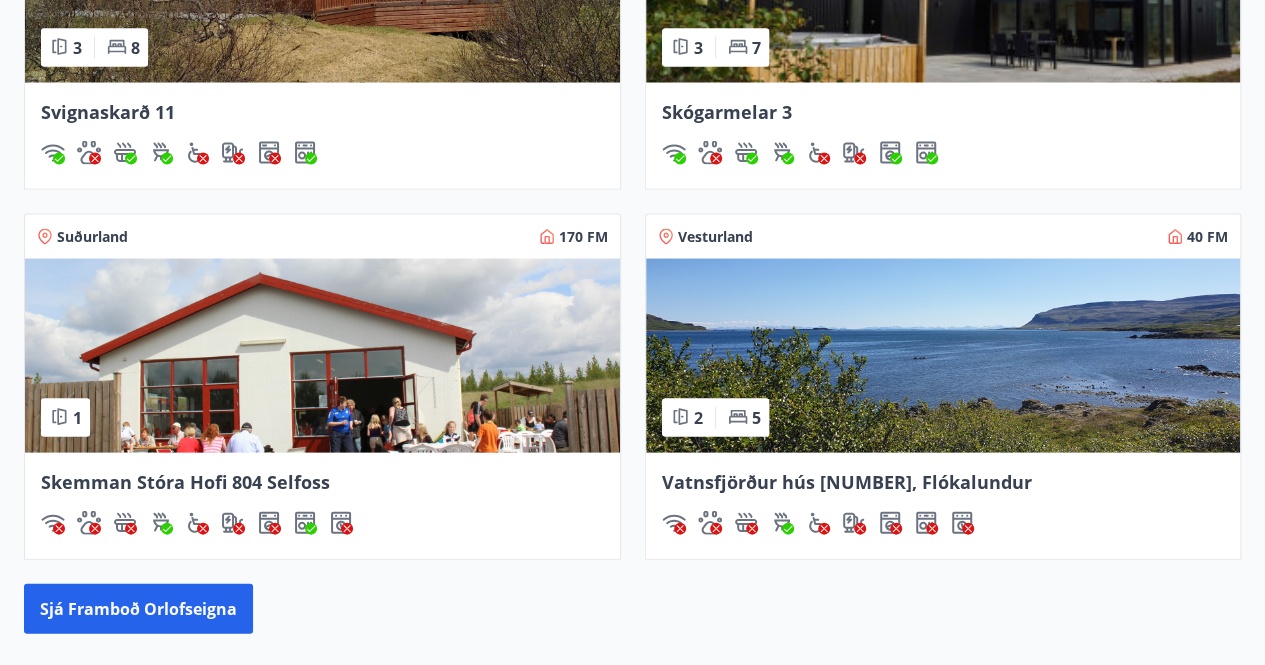 click at bounding box center (943, 355) 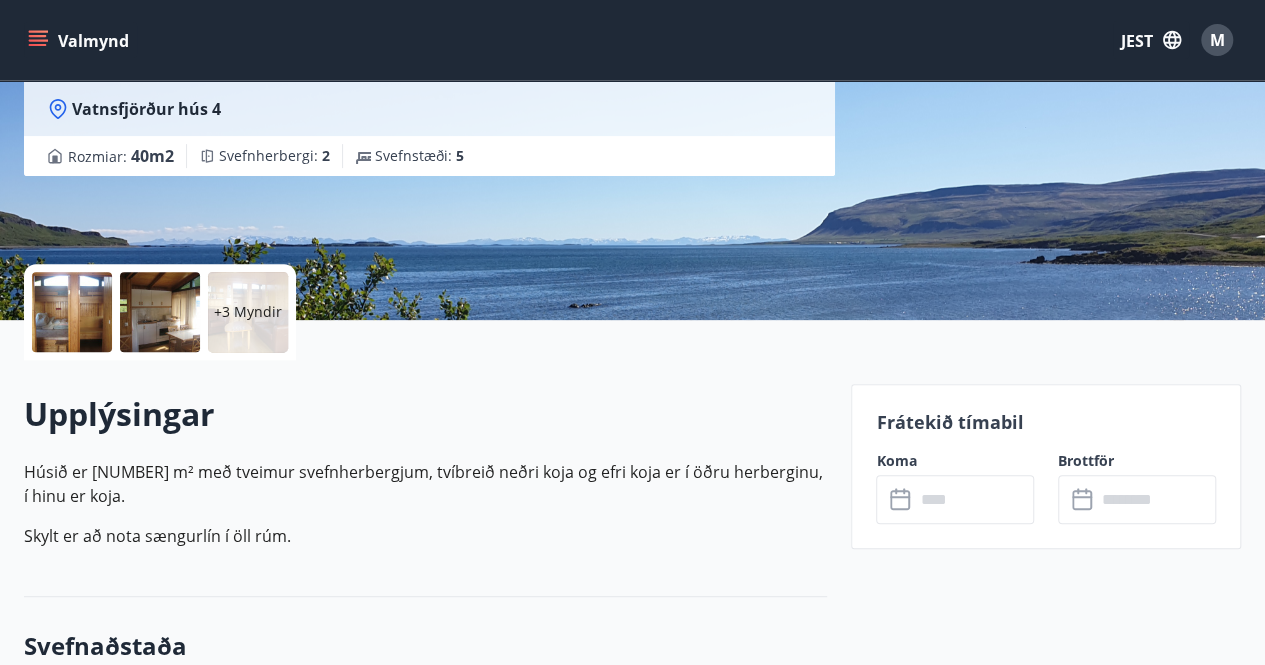 scroll, scrollTop: 320, scrollLeft: 0, axis: vertical 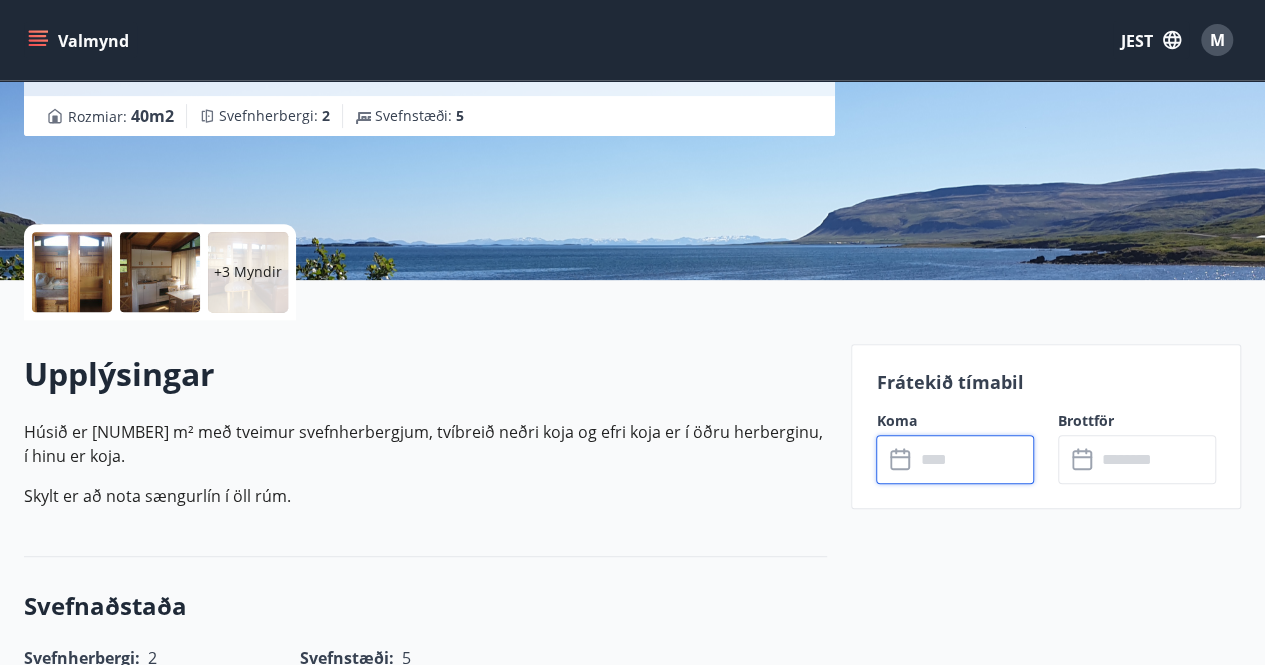 click at bounding box center (974, 459) 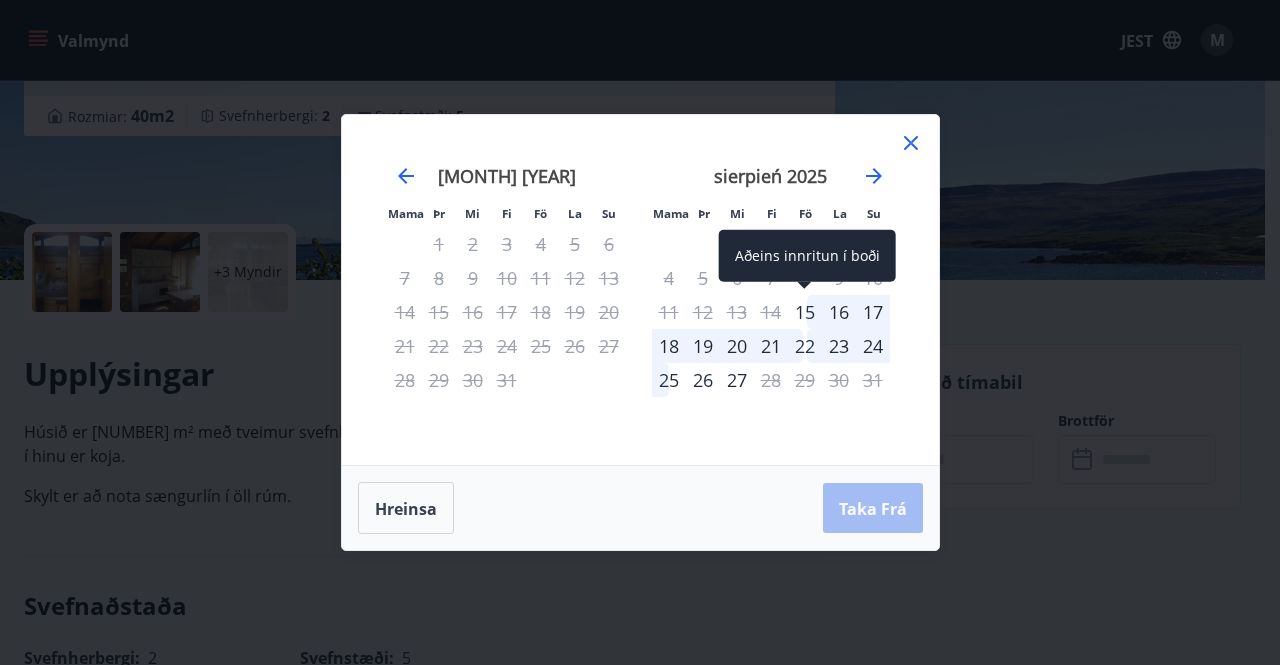 click on "15" at bounding box center (805, 312) 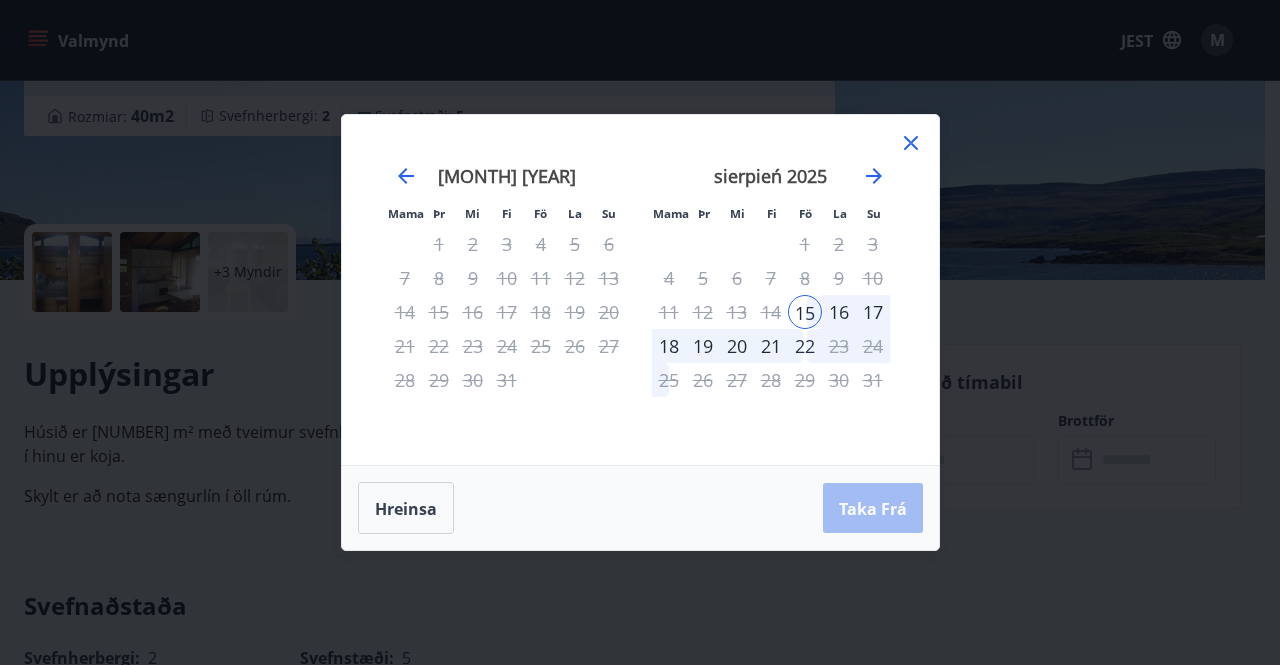 drag, startPoint x: 618, startPoint y: 321, endPoint x: 673, endPoint y: 343, distance: 59.236813 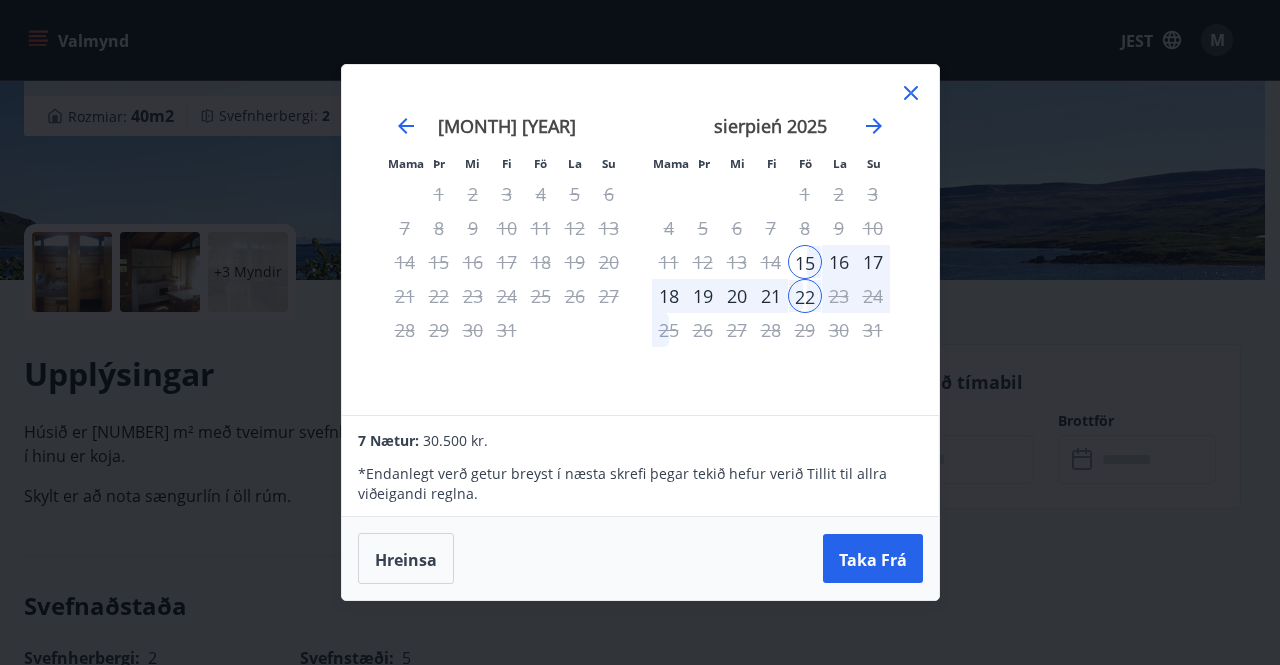 click on "18" at bounding box center [669, 296] 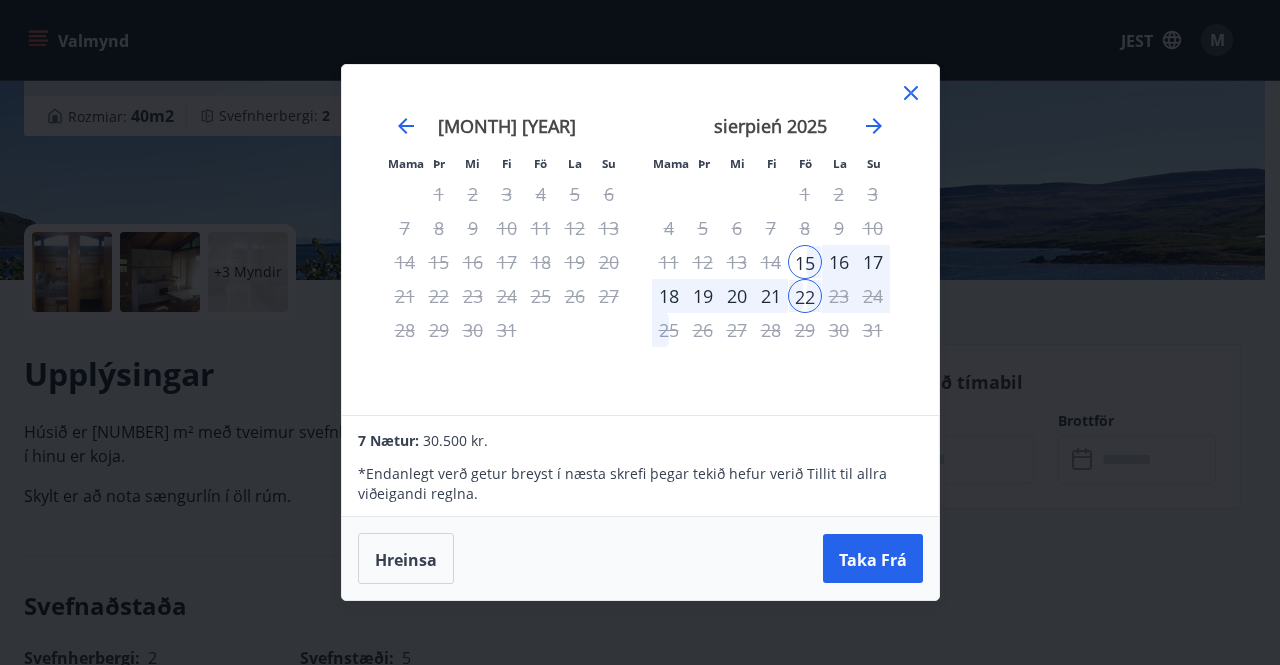 click 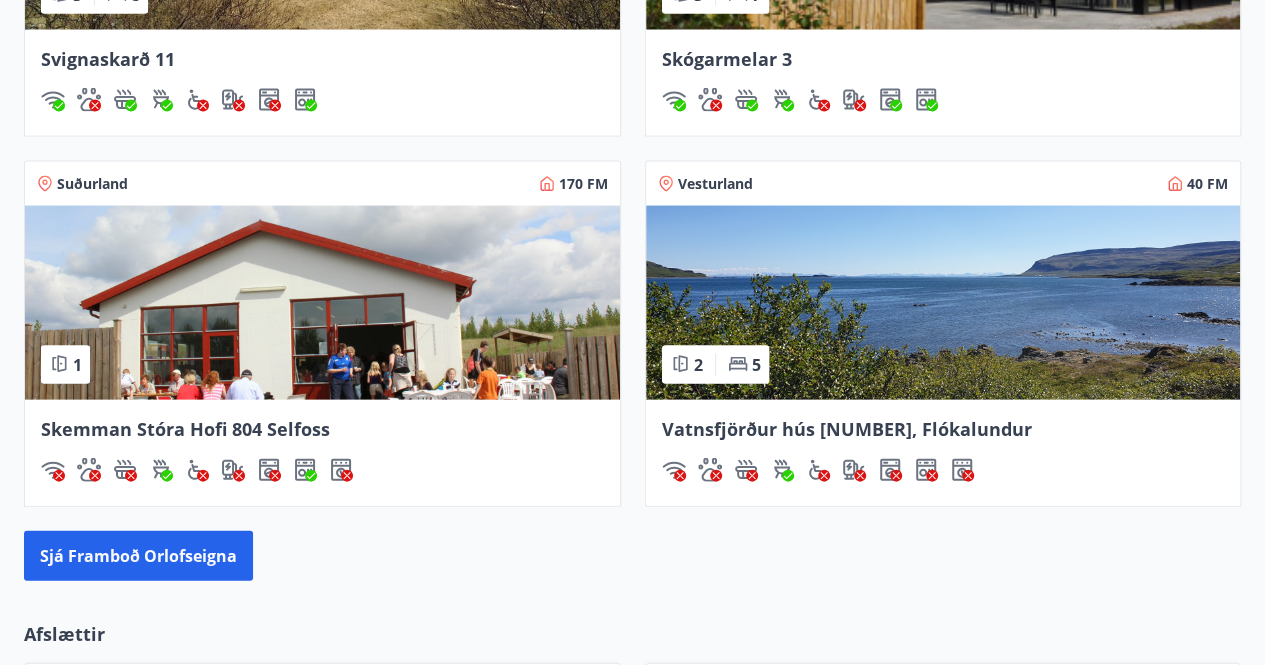 scroll, scrollTop: 1920, scrollLeft: 0, axis: vertical 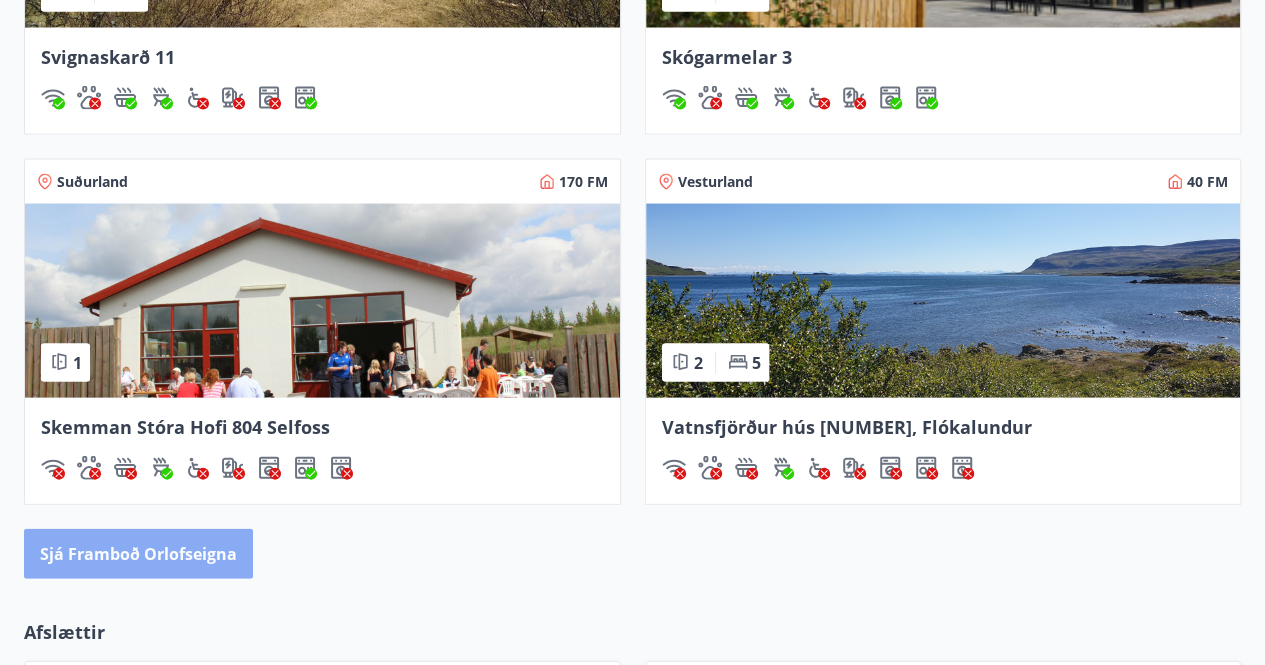 click on "Sjá framboð orlofseigna" at bounding box center (138, 555) 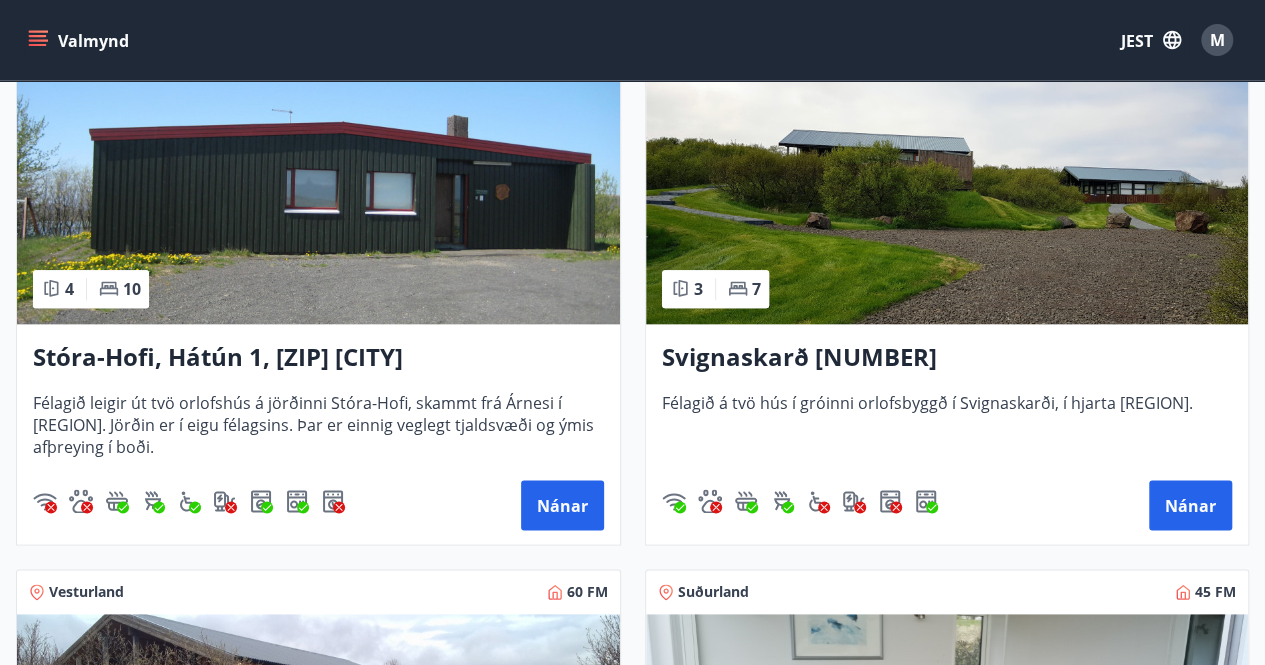 scroll, scrollTop: 960, scrollLeft: 0, axis: vertical 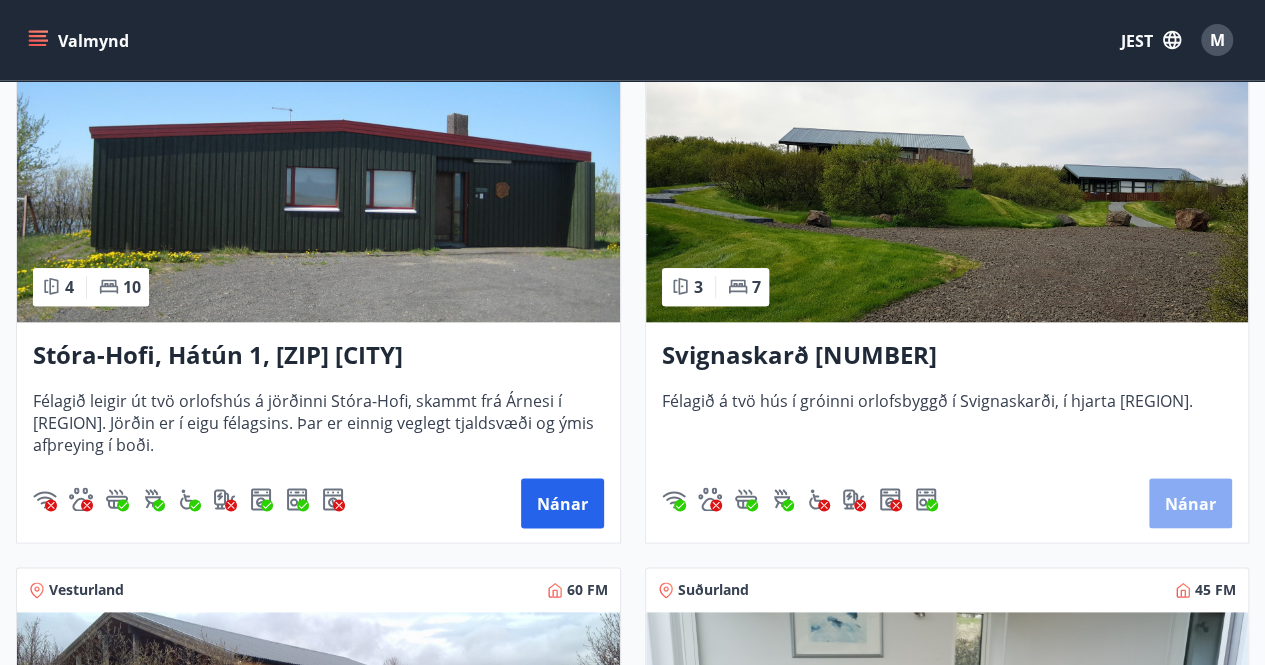 click on "Nánar" at bounding box center [1190, 504] 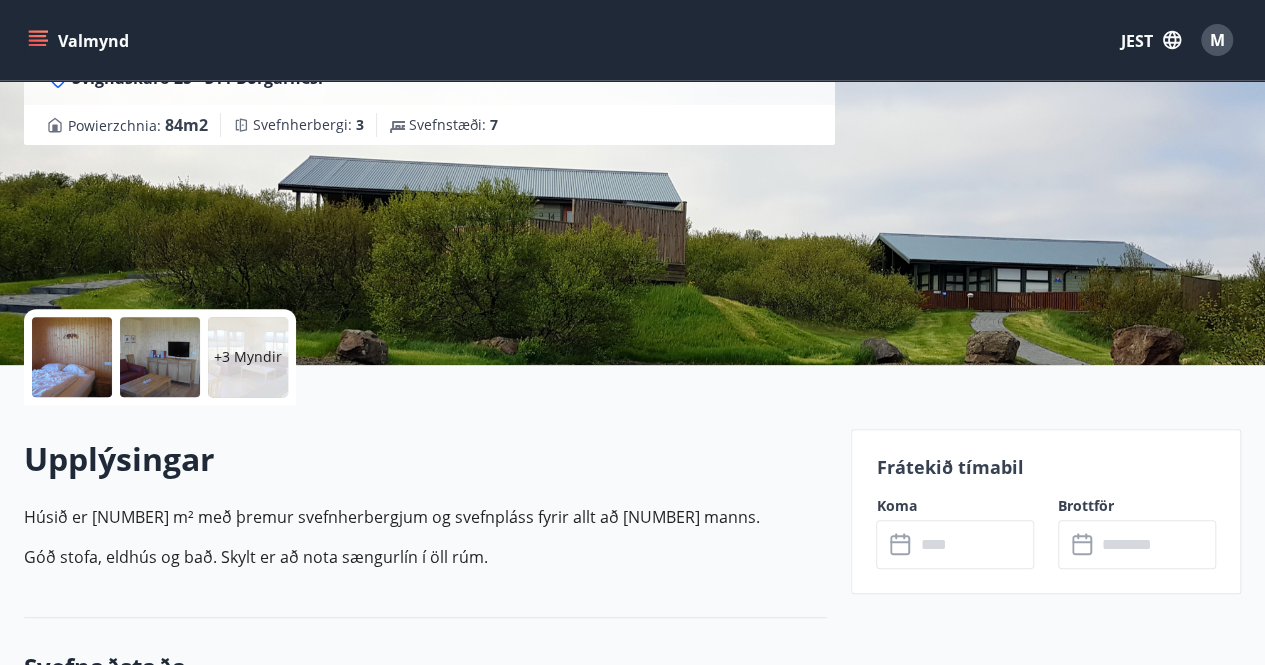 scroll, scrollTop: 240, scrollLeft: 0, axis: vertical 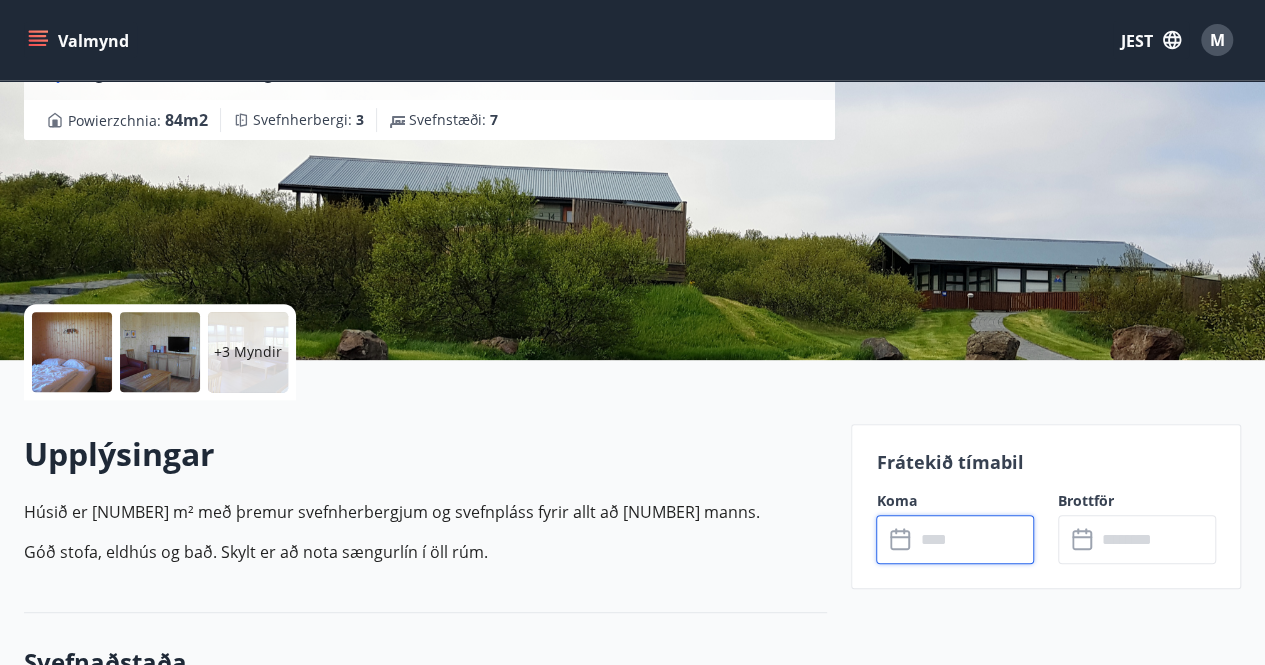 click at bounding box center [974, 539] 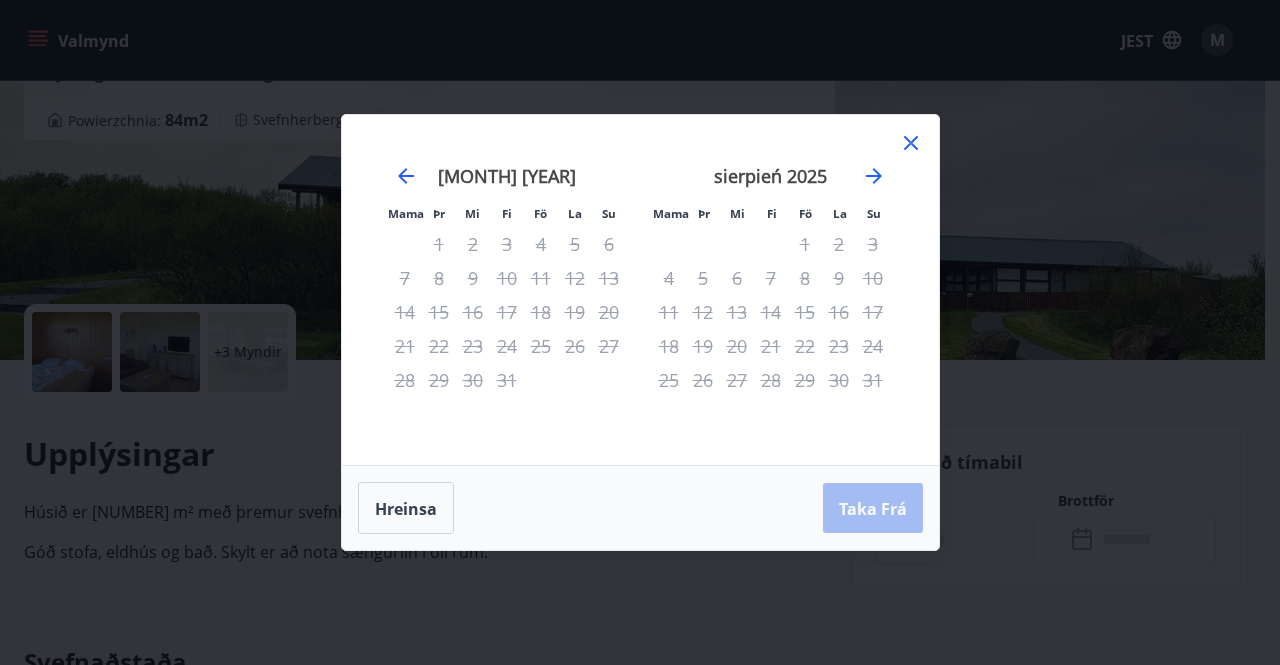 click 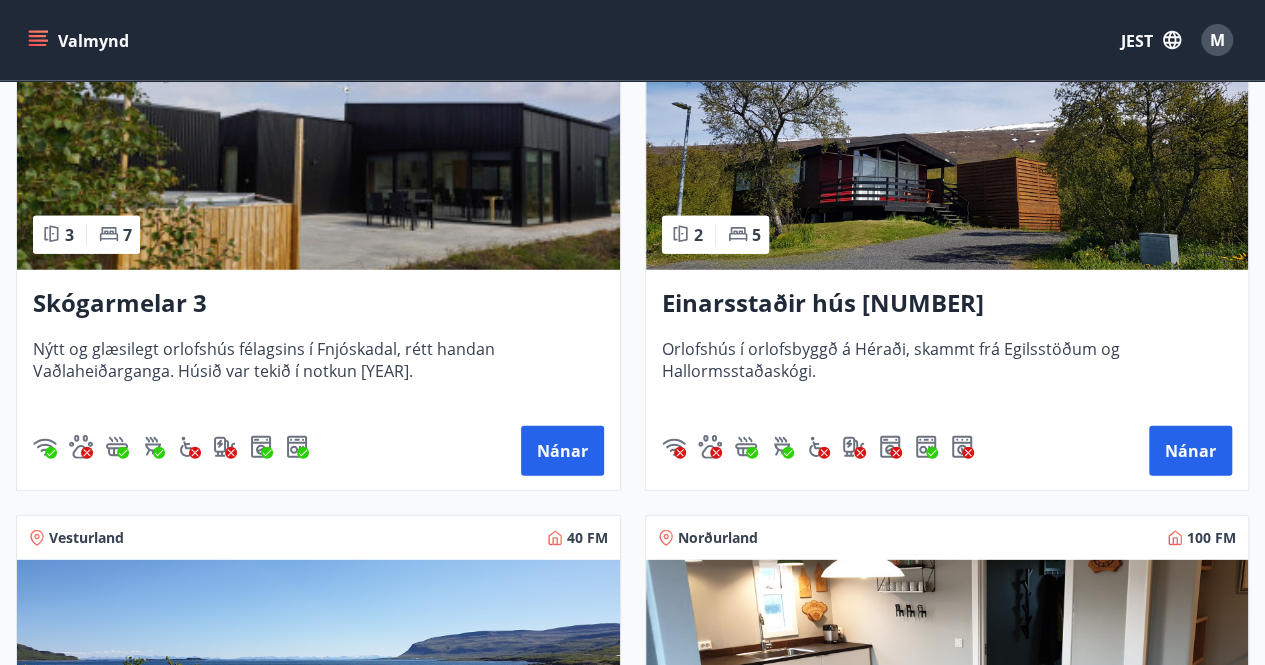 scroll, scrollTop: 2640, scrollLeft: 0, axis: vertical 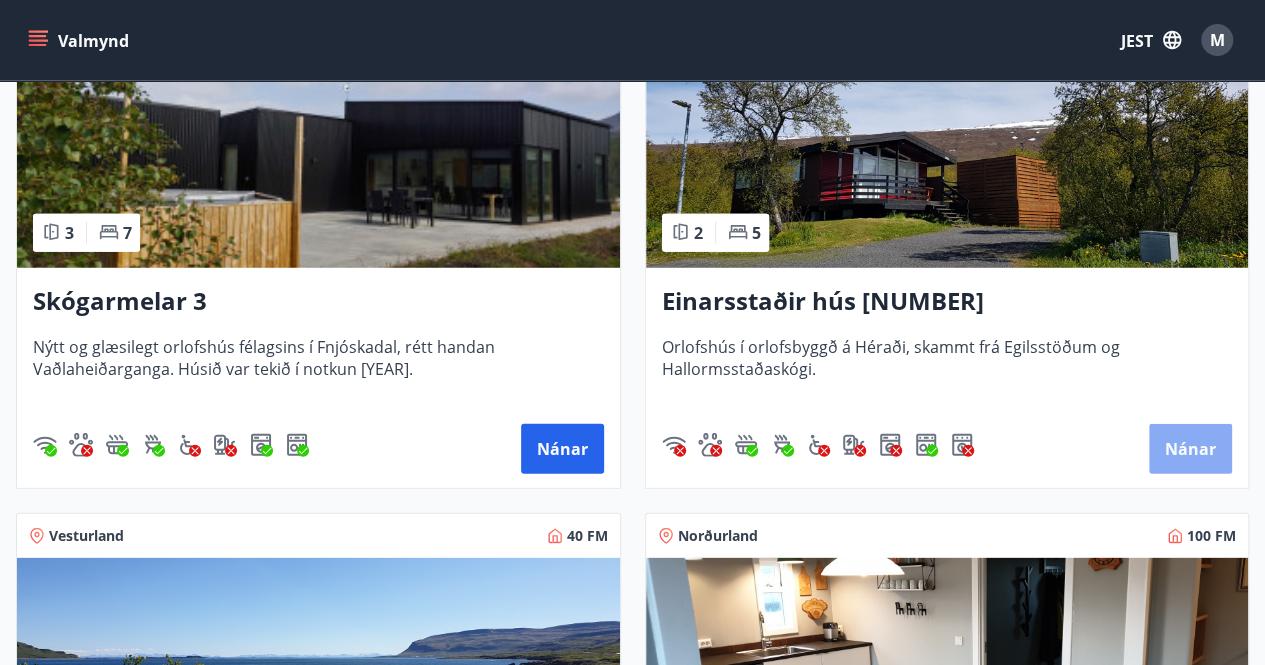 click on "Nánar" at bounding box center (1190, 450) 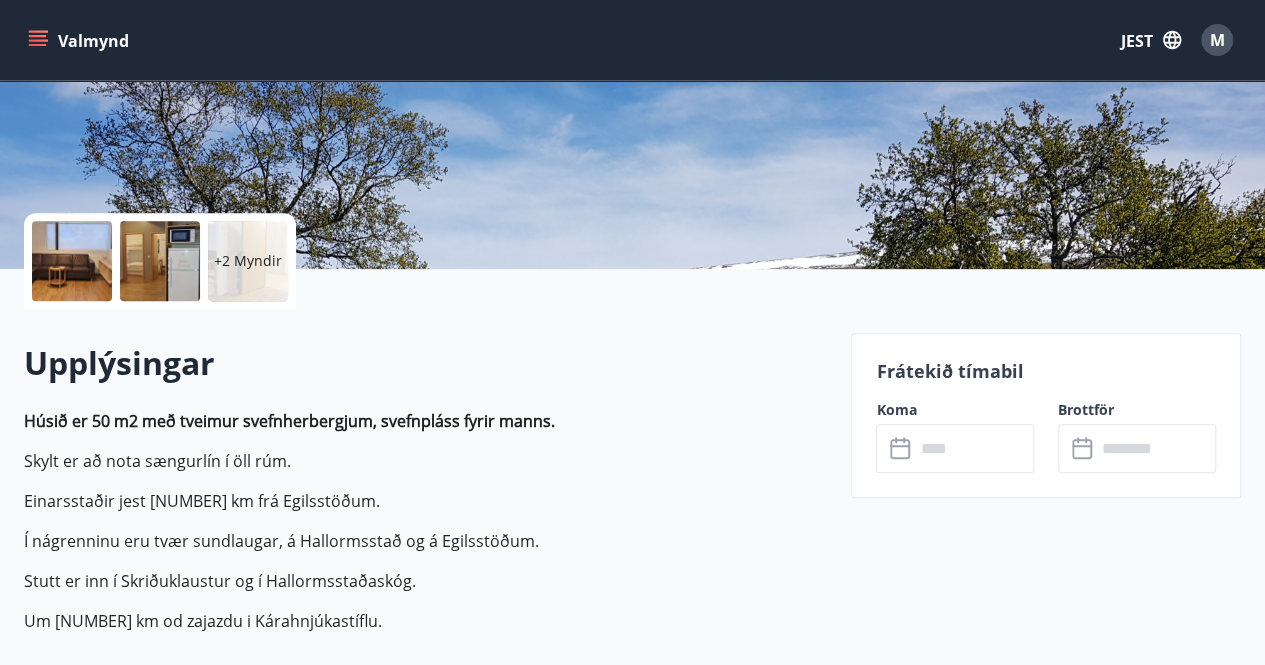 scroll, scrollTop: 360, scrollLeft: 0, axis: vertical 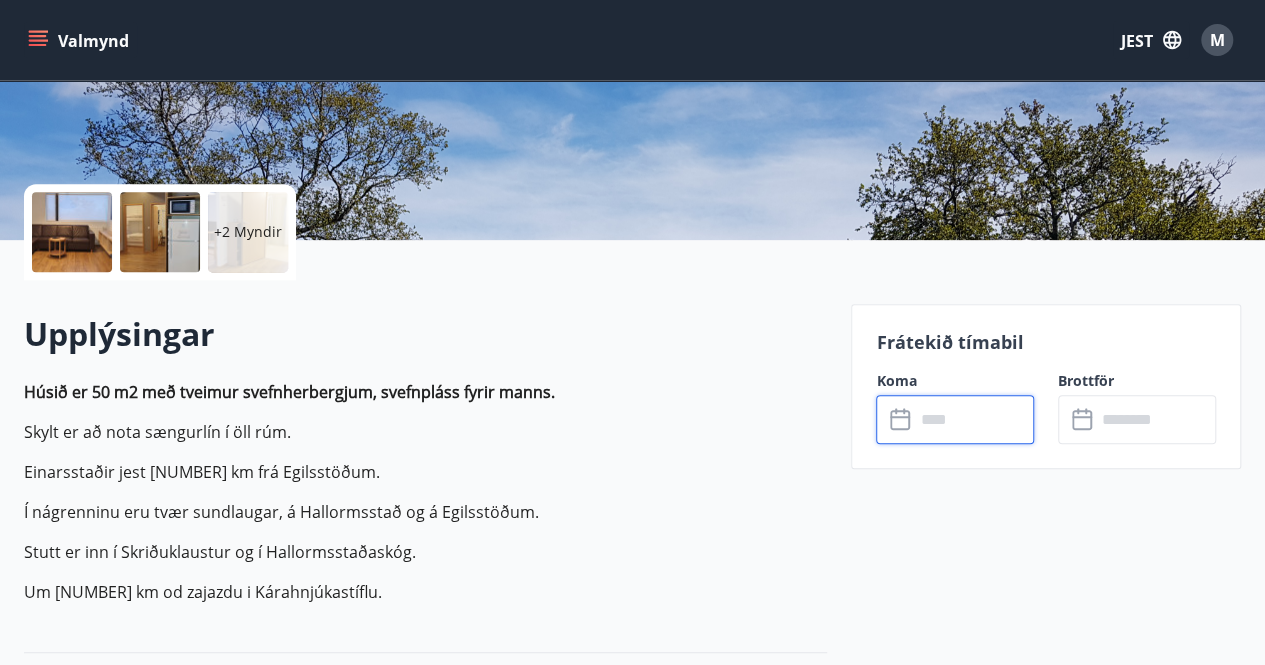 click at bounding box center [974, 419] 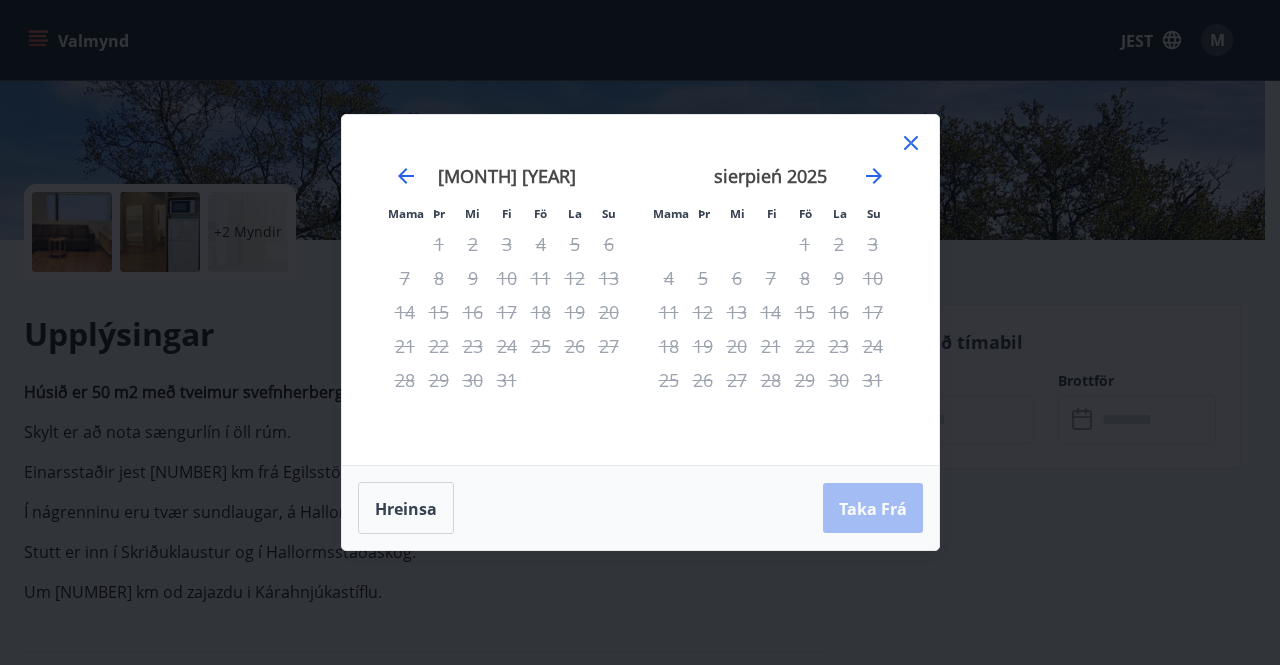 click 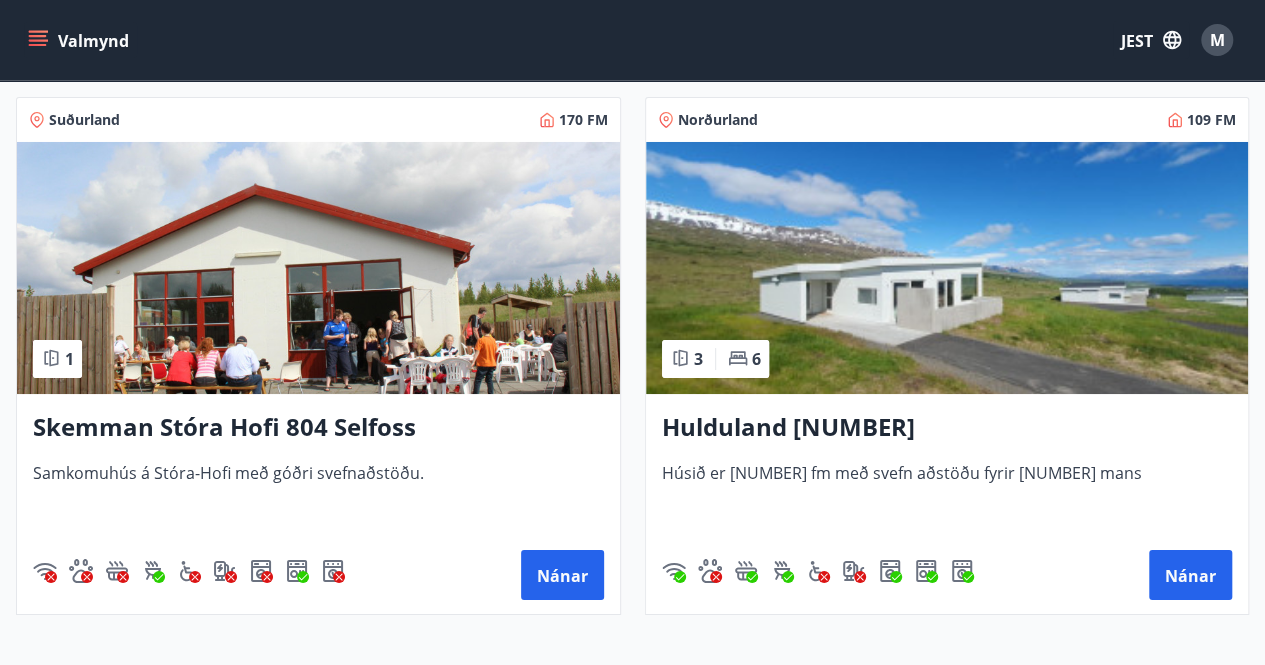 scroll, scrollTop: 3600, scrollLeft: 0, axis: vertical 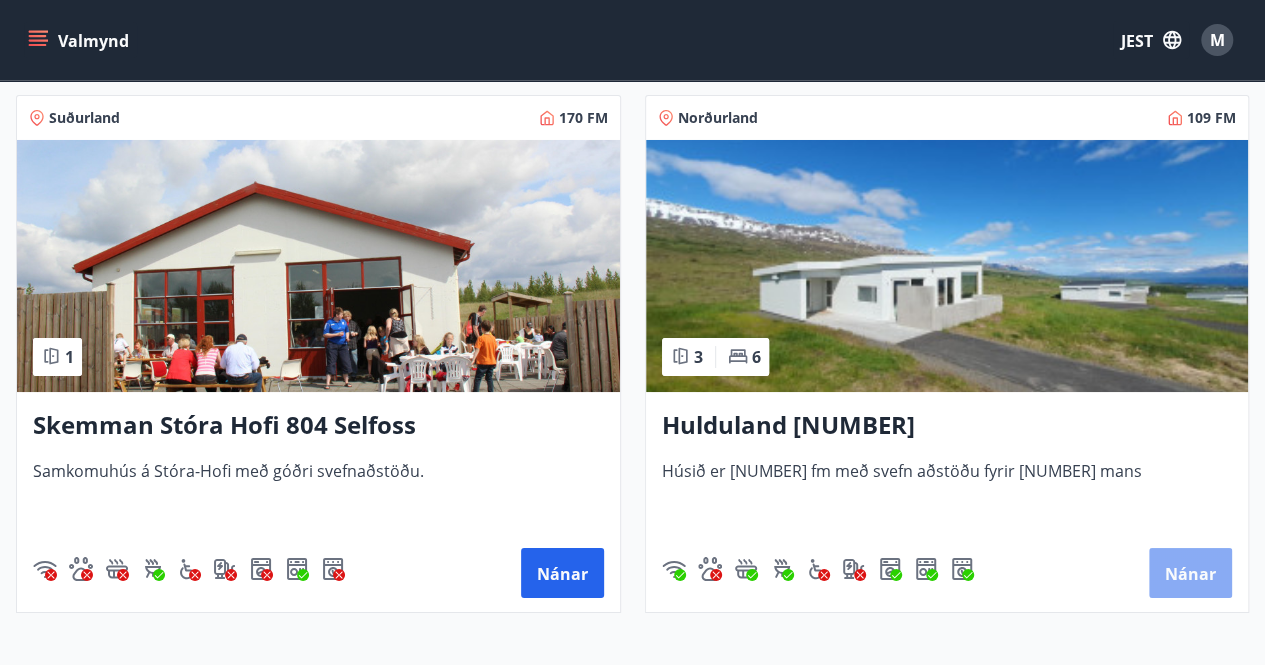 click on "Nánar" at bounding box center (1190, 574) 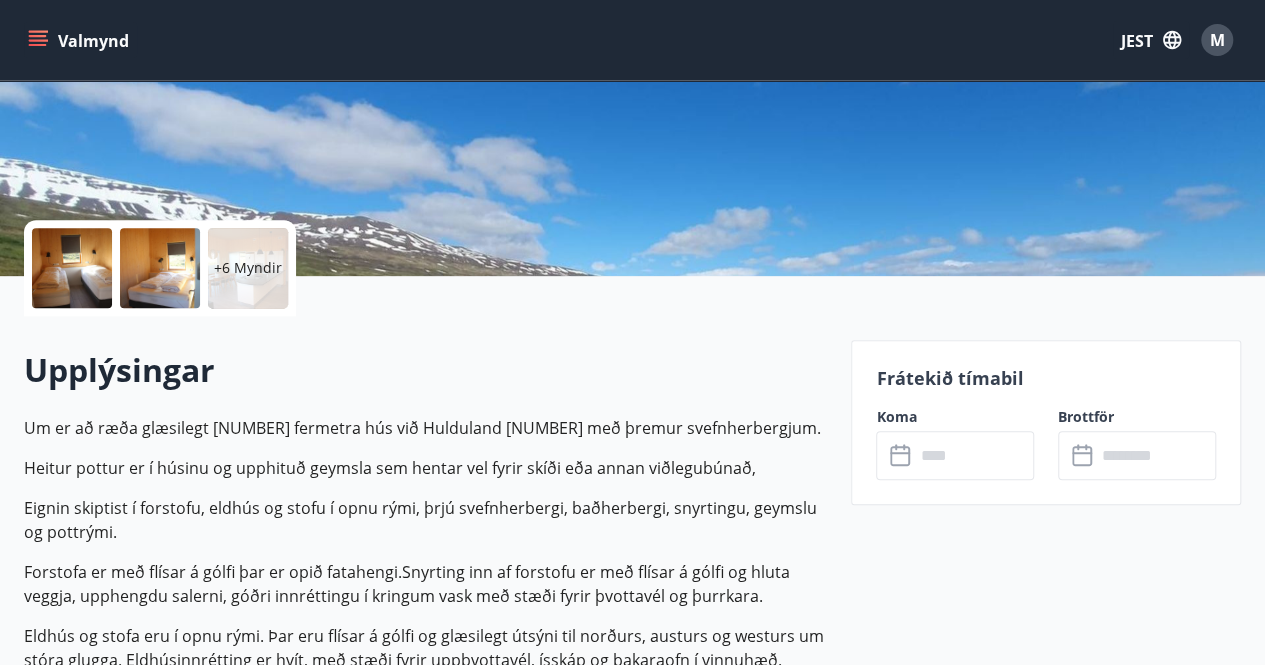 scroll, scrollTop: 360, scrollLeft: 0, axis: vertical 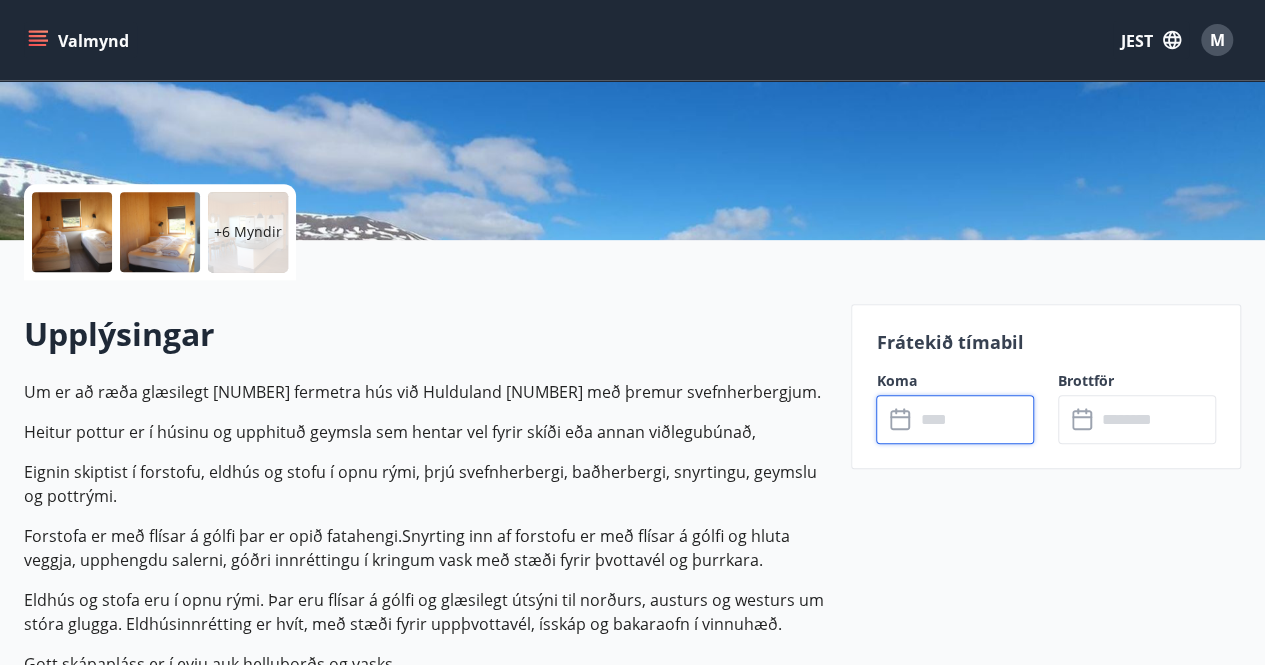 click at bounding box center [974, 419] 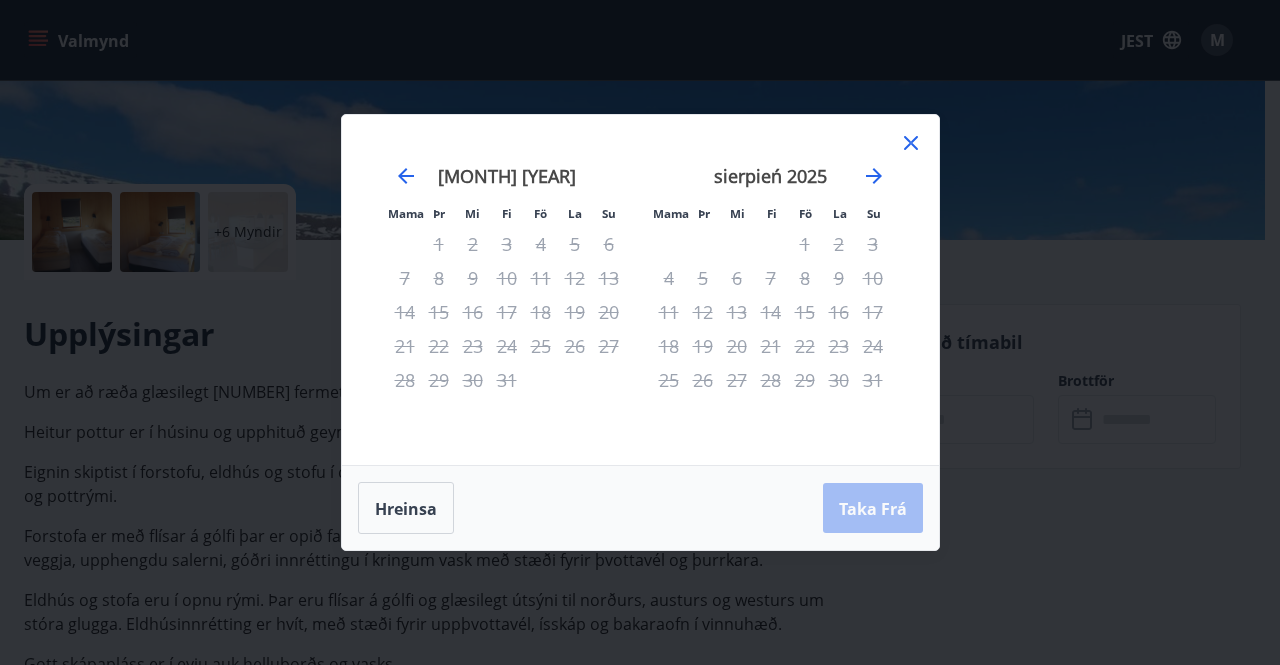 click 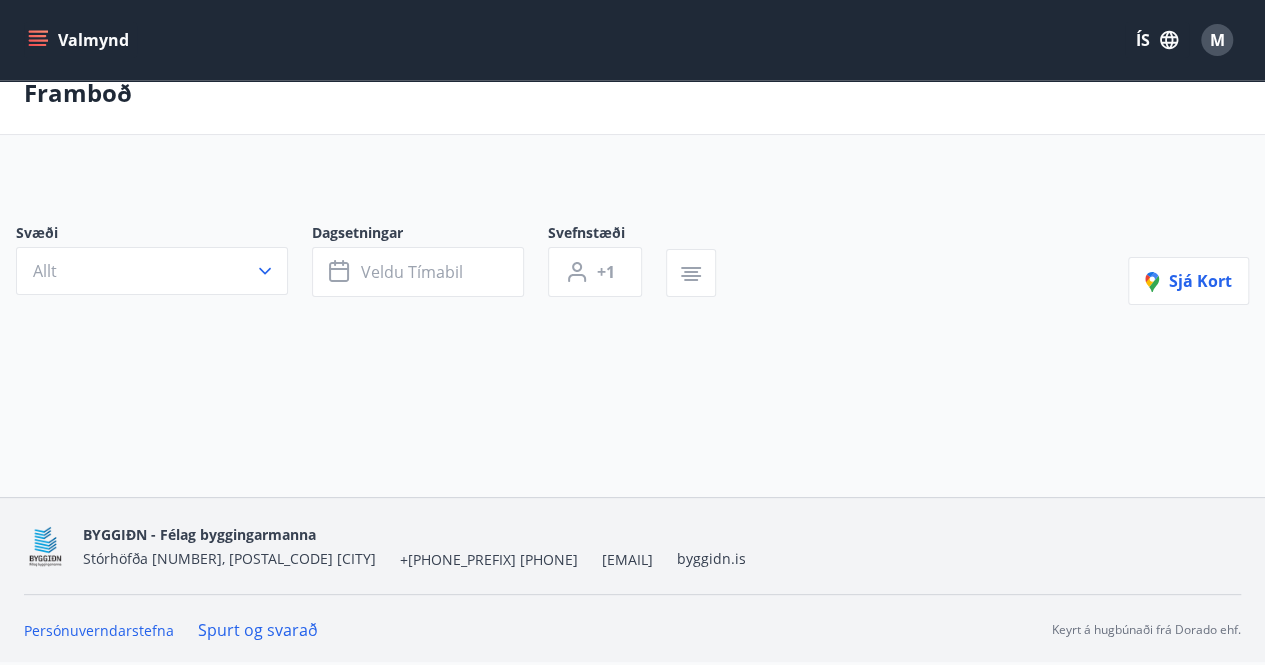 scroll, scrollTop: 0, scrollLeft: 0, axis: both 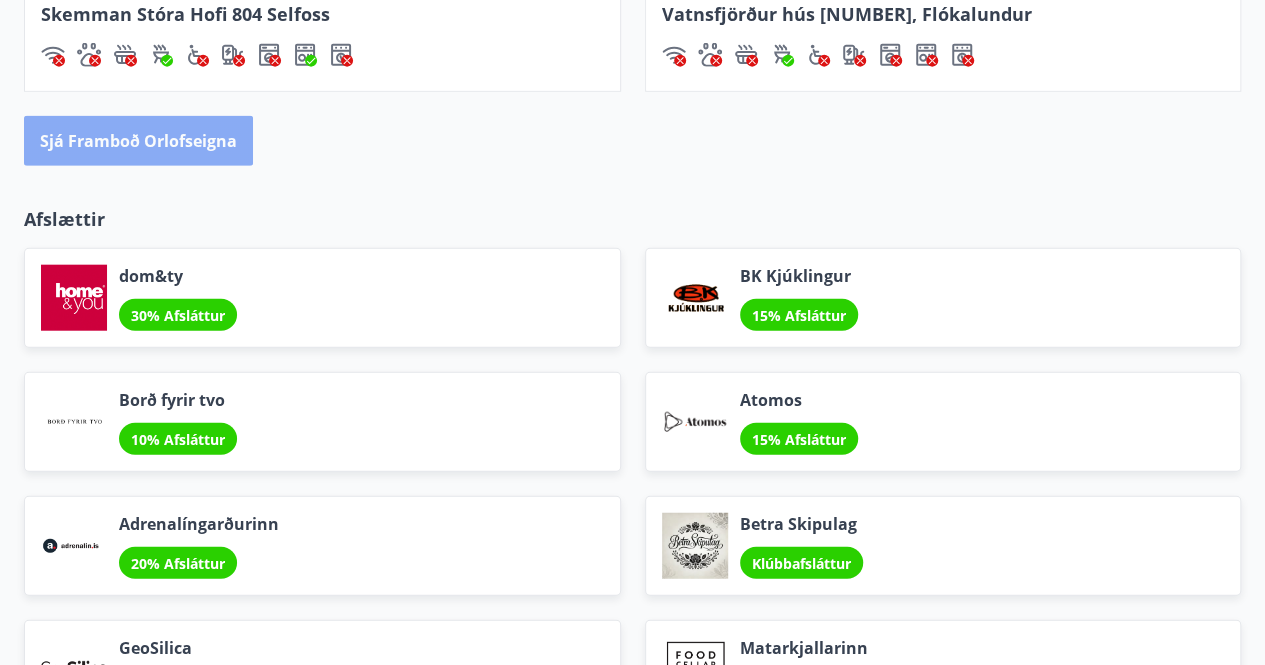 click on "Sjá framboð orlofseigna" at bounding box center [138, 142] 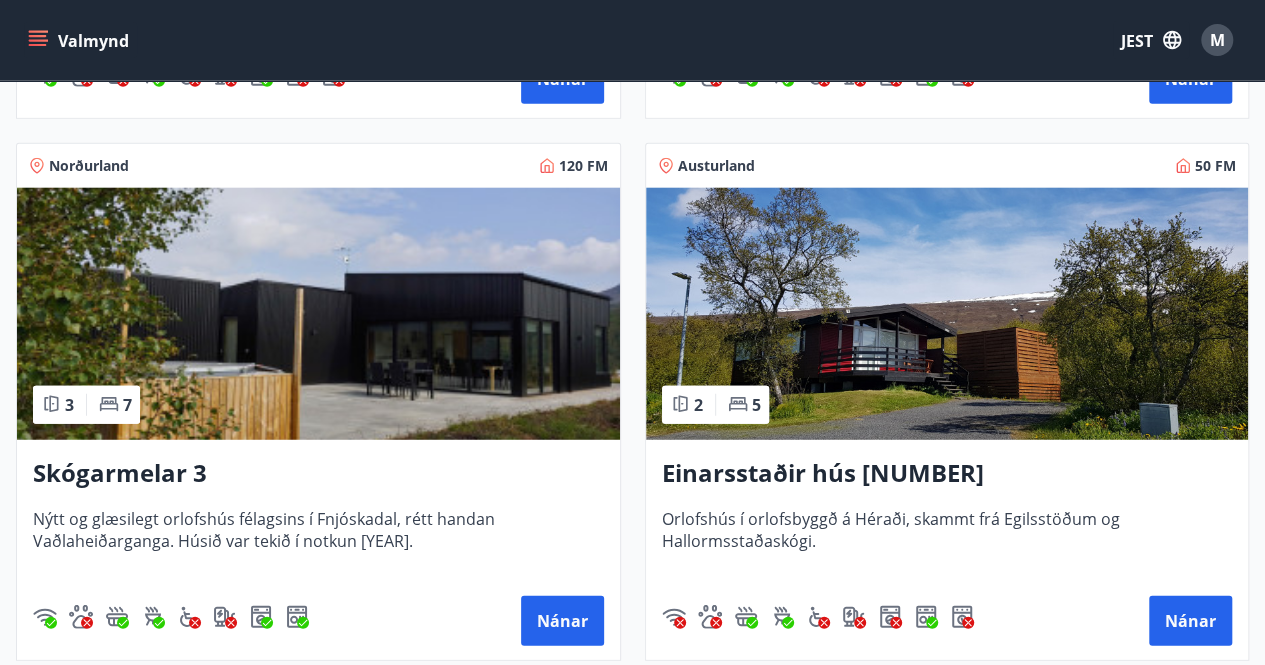 scroll, scrollTop: 2440, scrollLeft: 0, axis: vertical 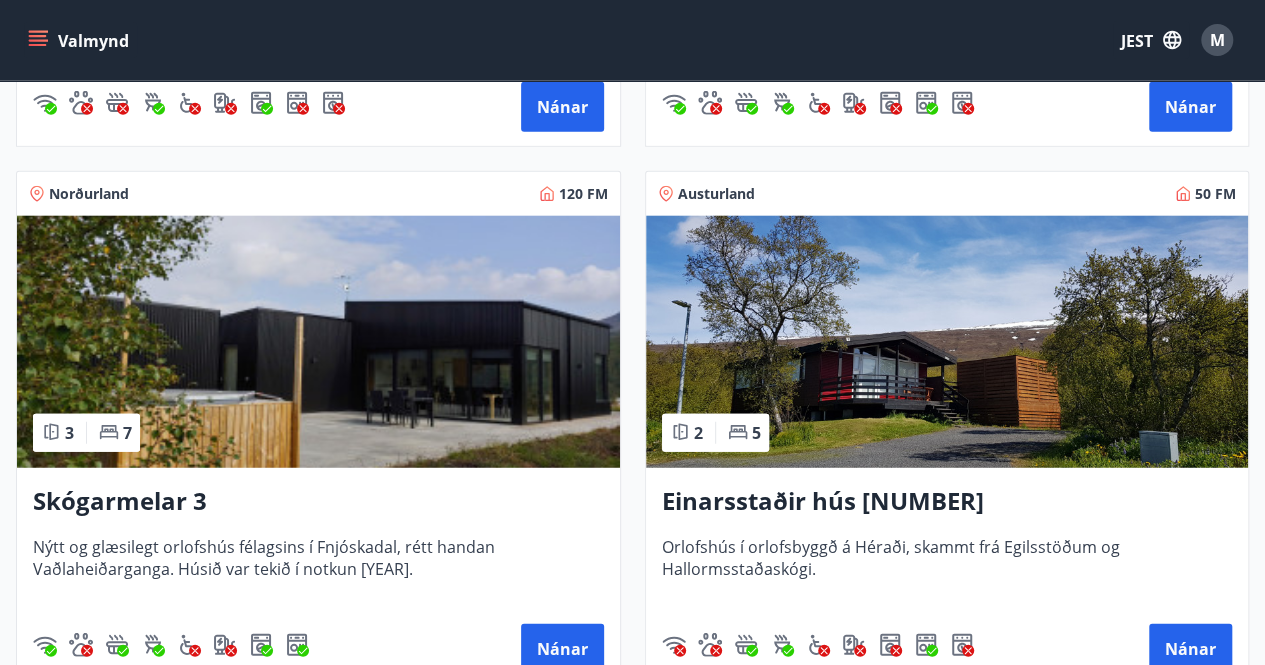 click at bounding box center (947, 342) 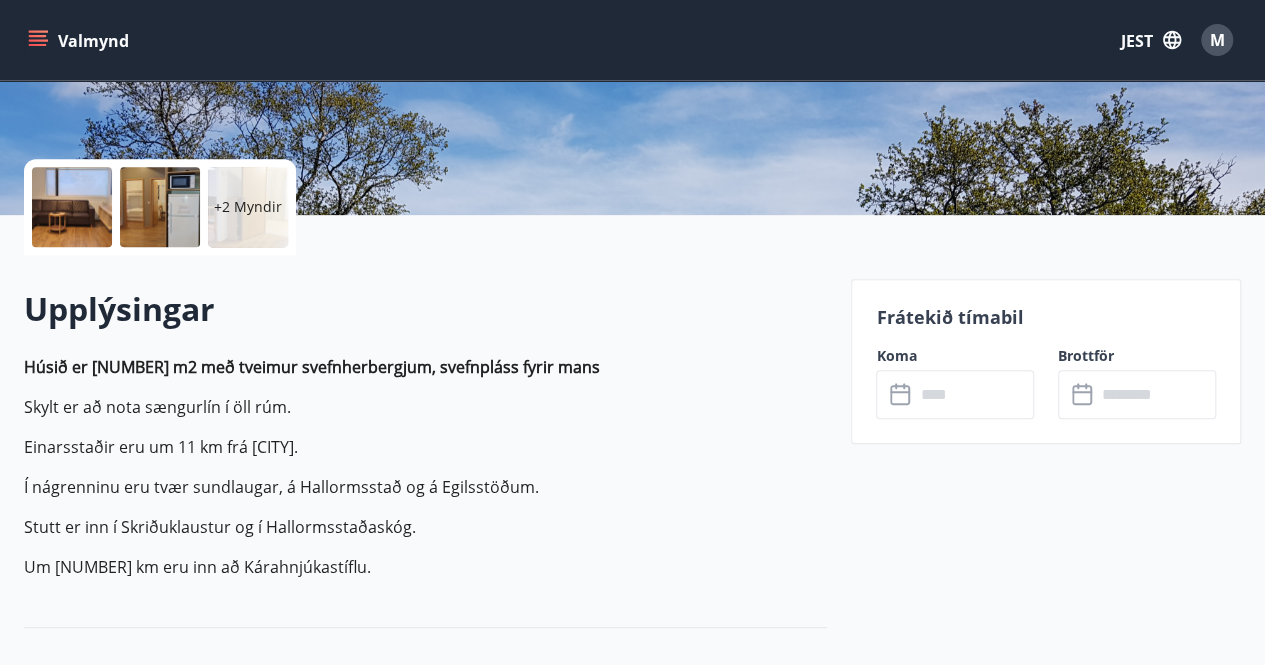 scroll, scrollTop: 0, scrollLeft: 0, axis: both 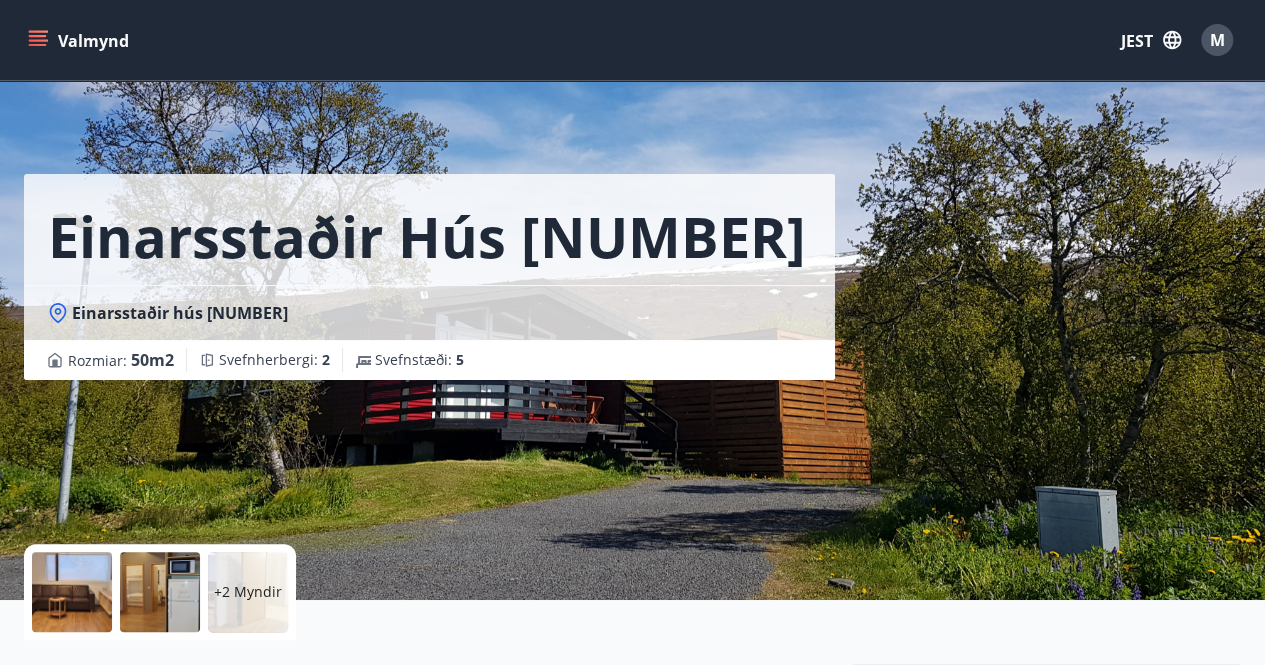 click at bounding box center [72, 592] 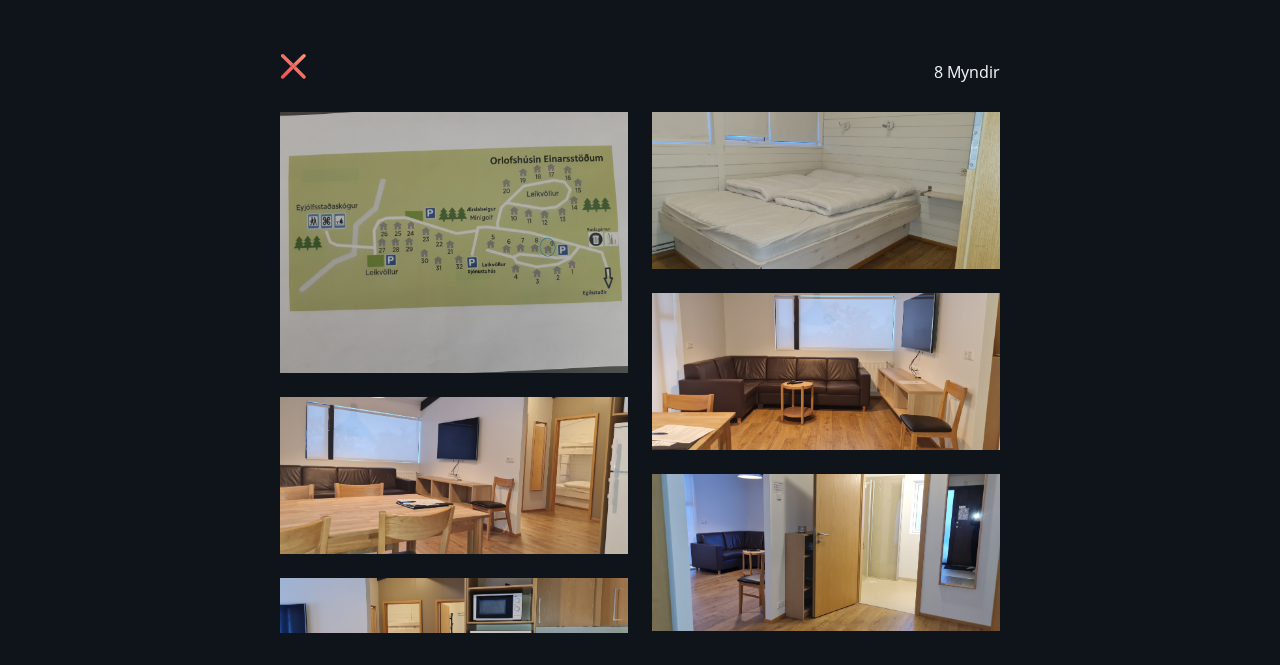 click 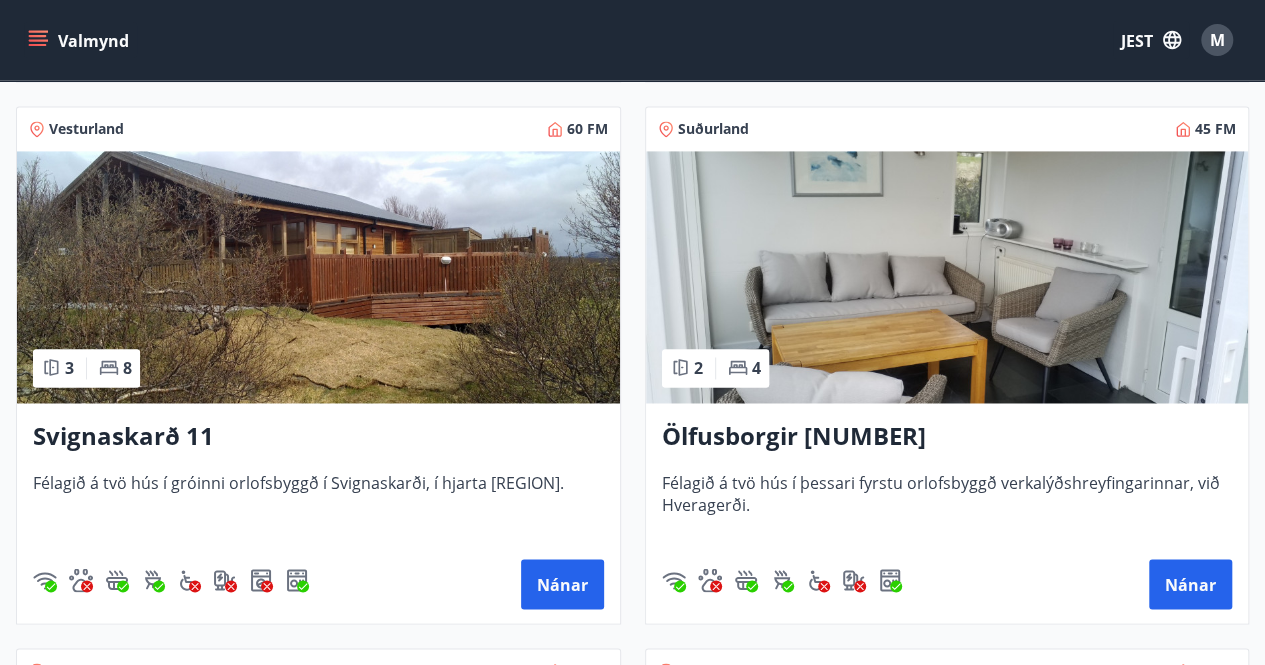 scroll, scrollTop: 1426, scrollLeft: 0, axis: vertical 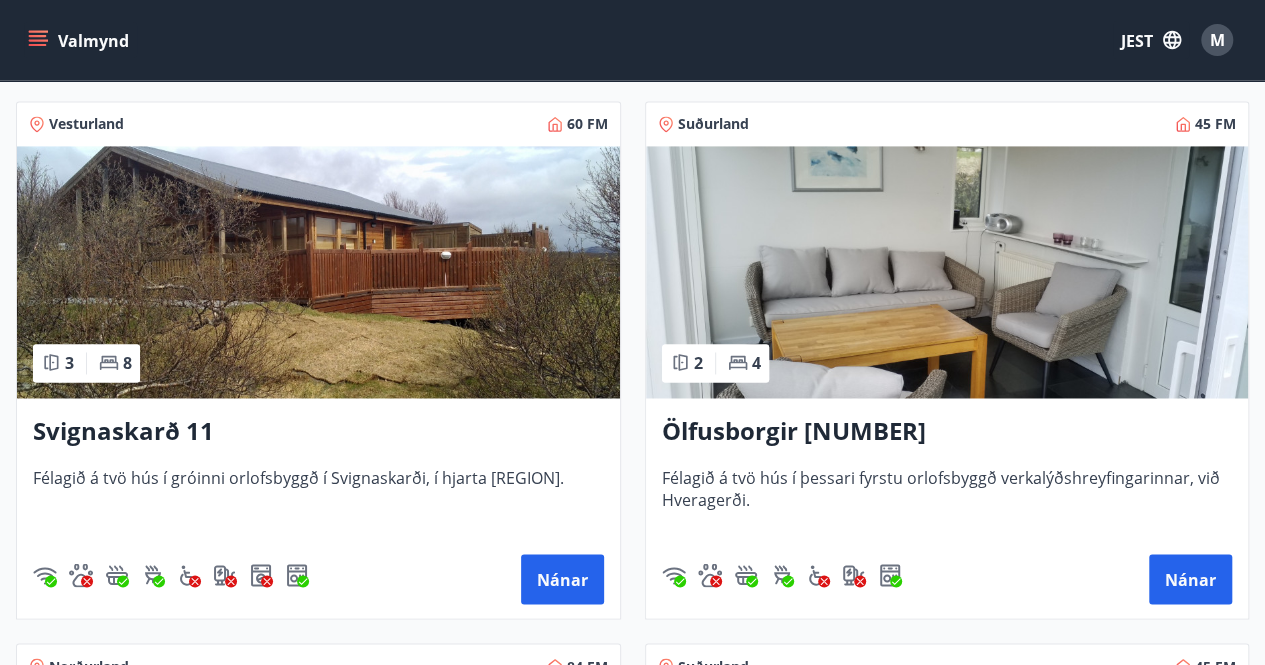 click at bounding box center (947, 272) 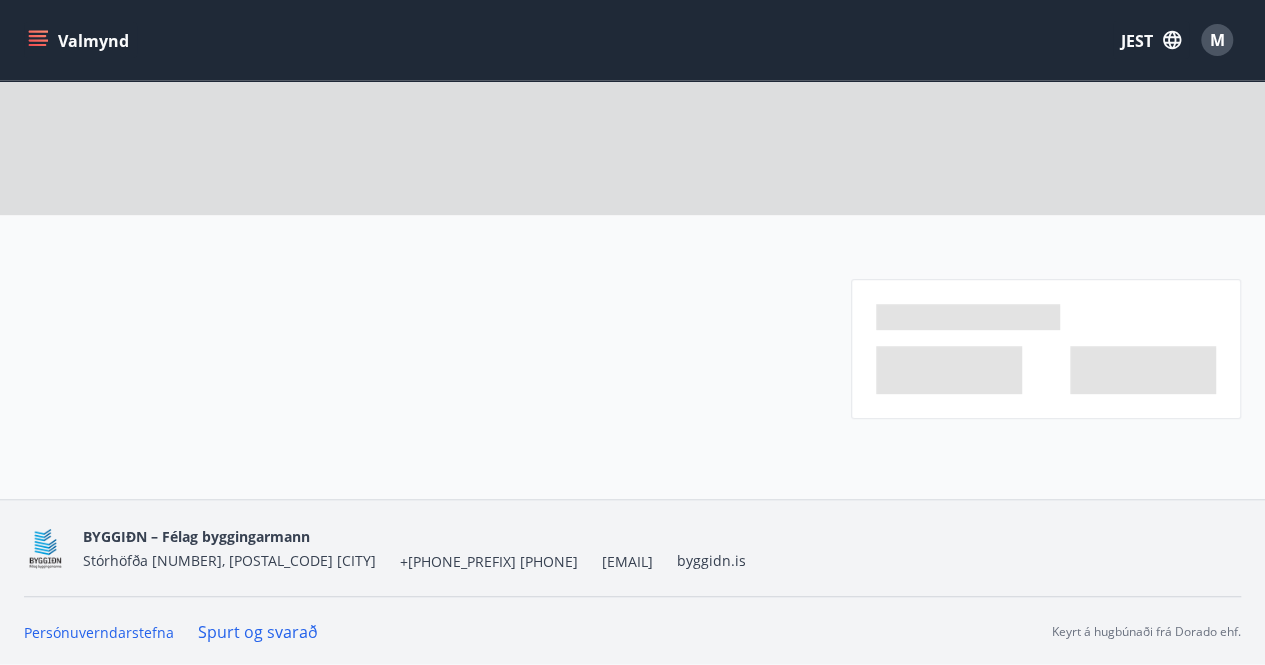 scroll, scrollTop: 0, scrollLeft: 0, axis: both 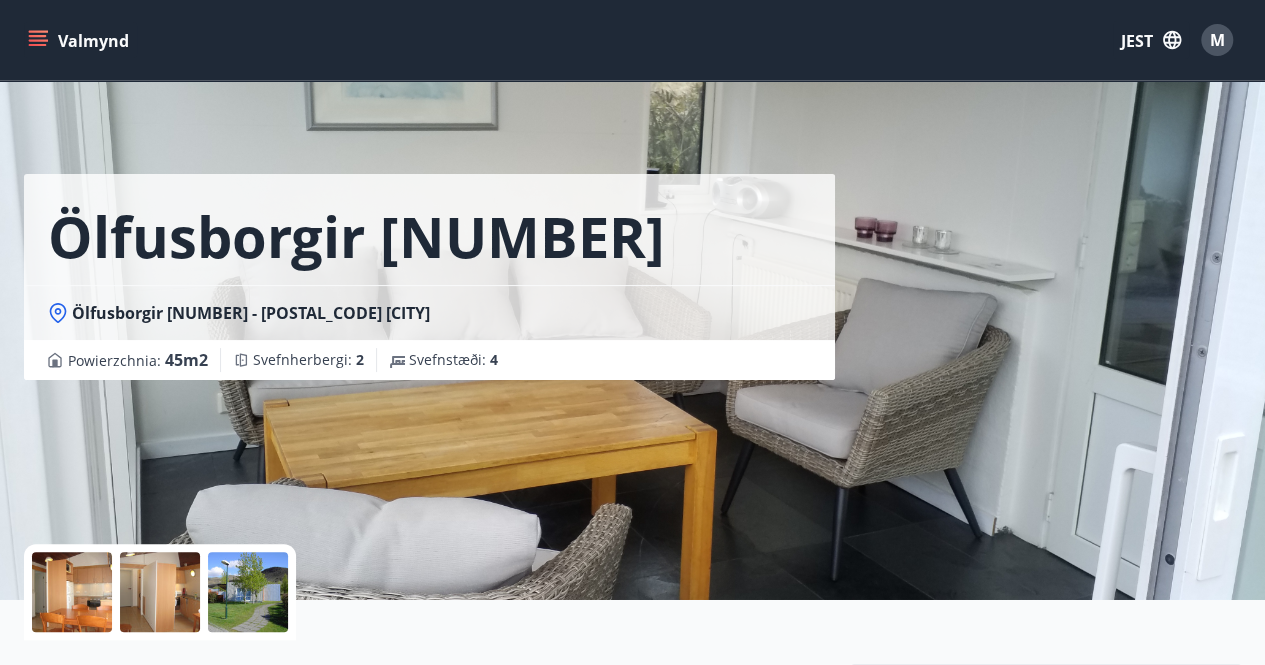 click at bounding box center (248, 592) 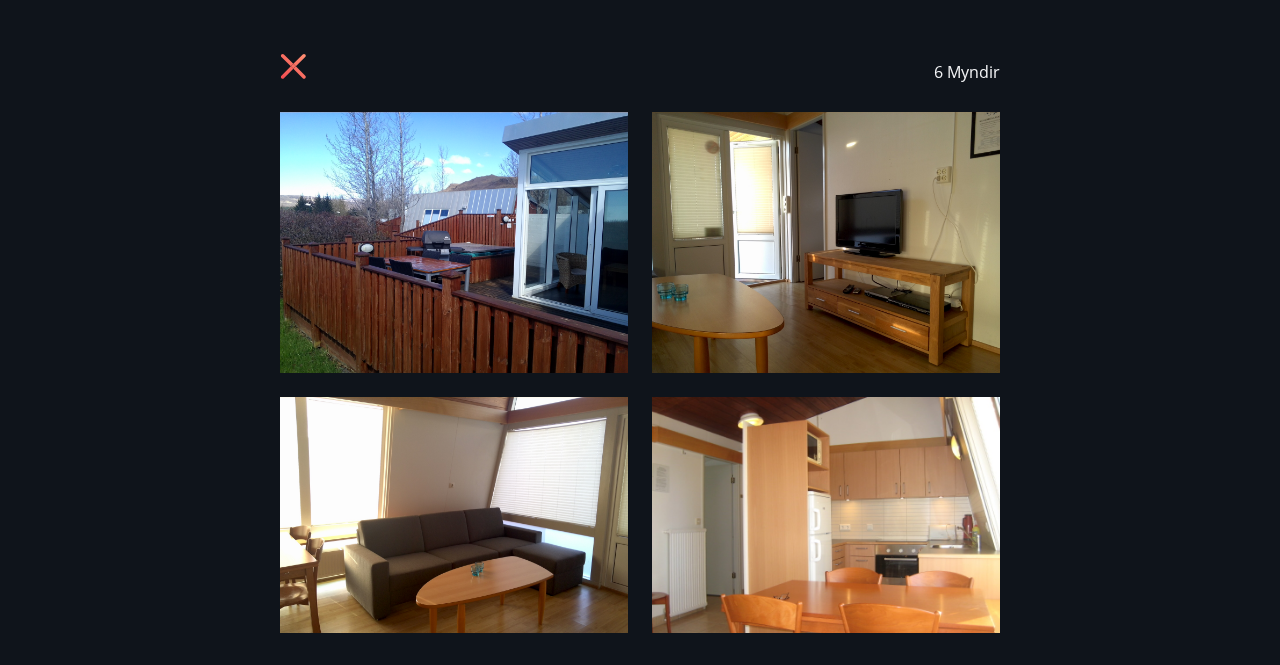 click at bounding box center [454, 242] 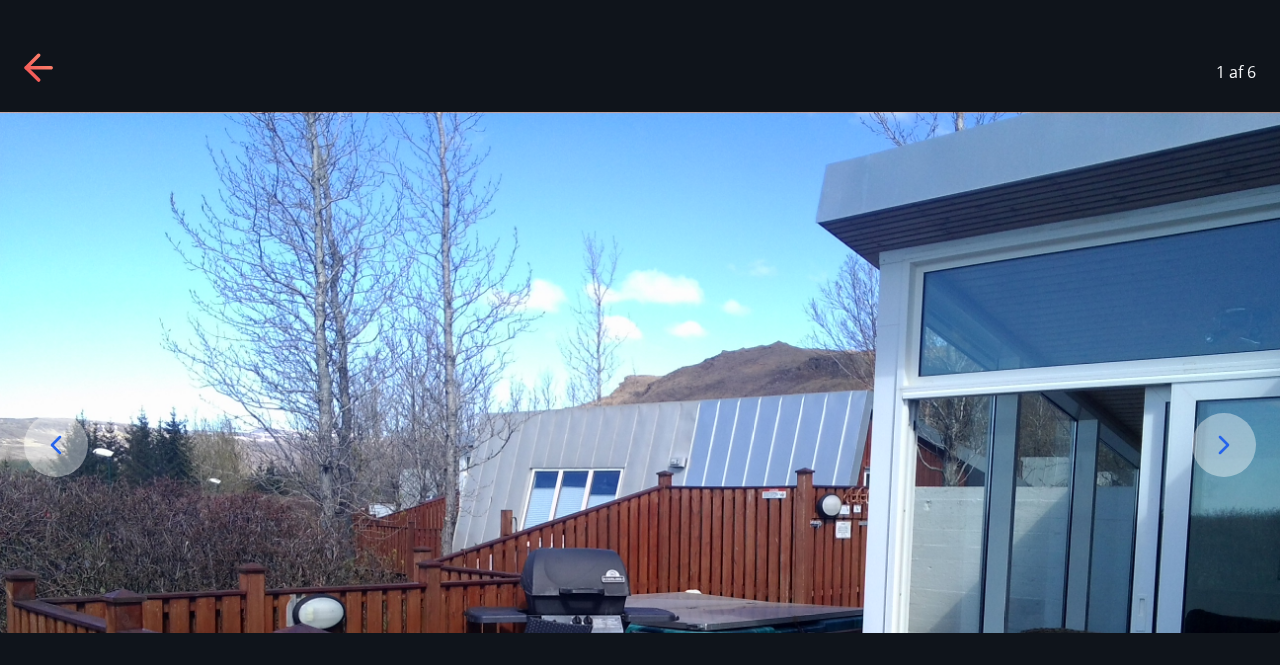 click 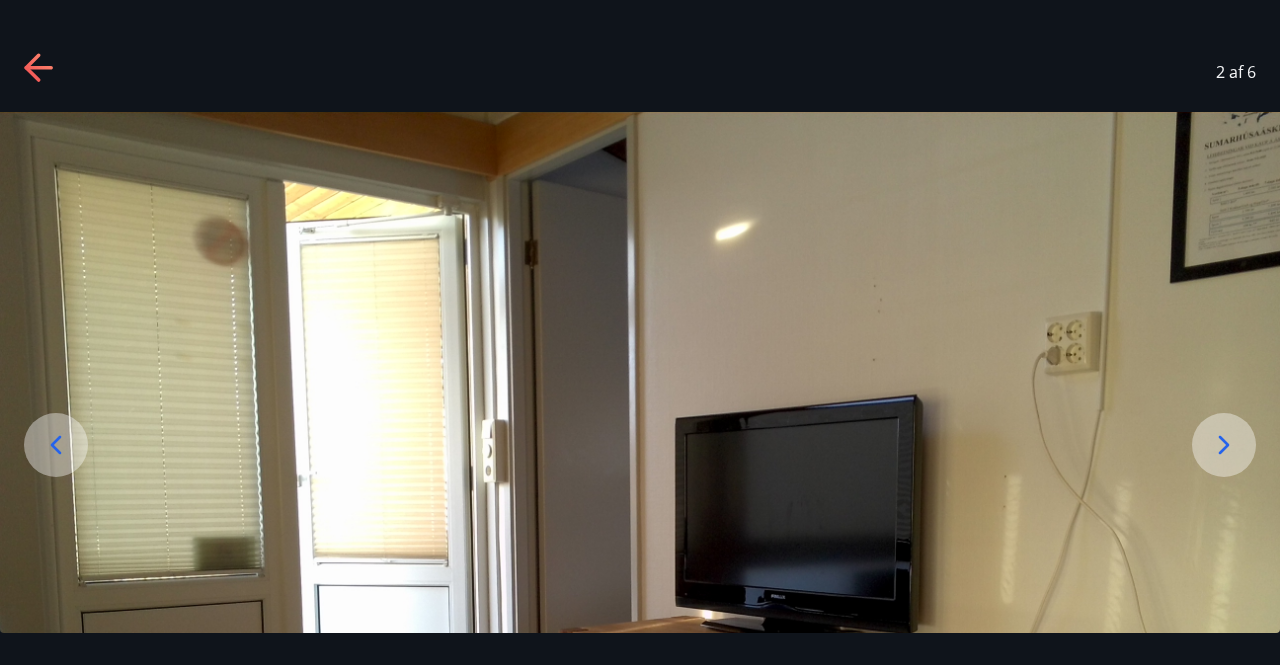 click 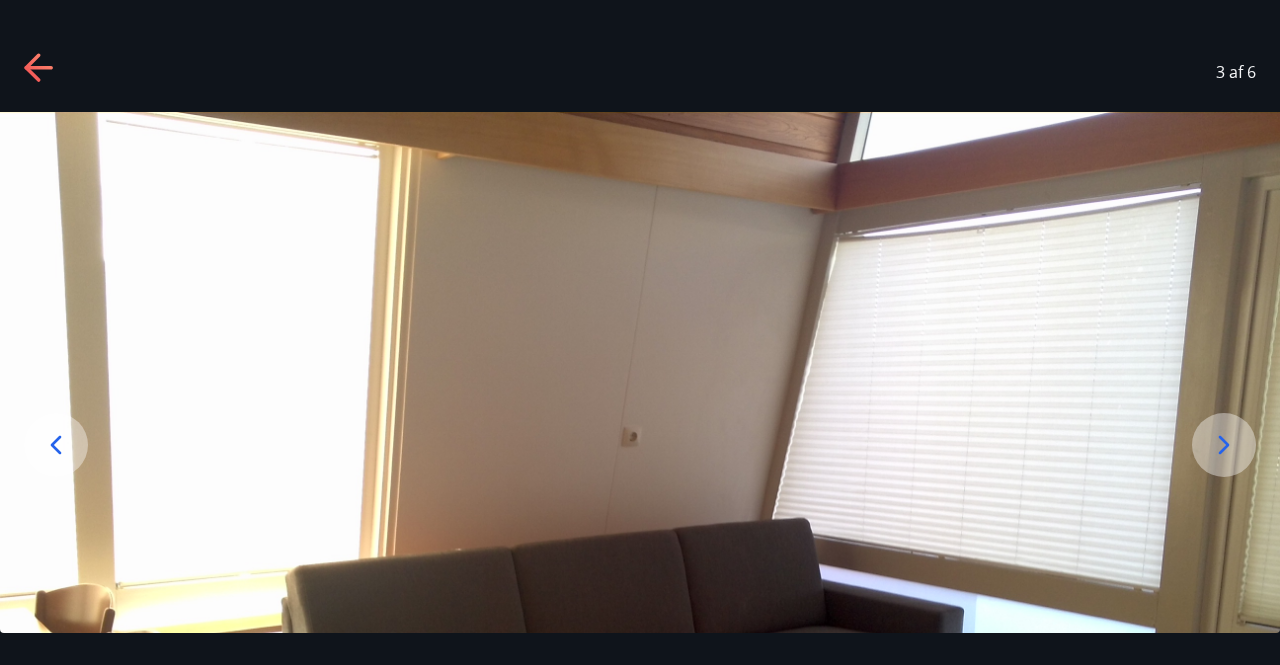 click 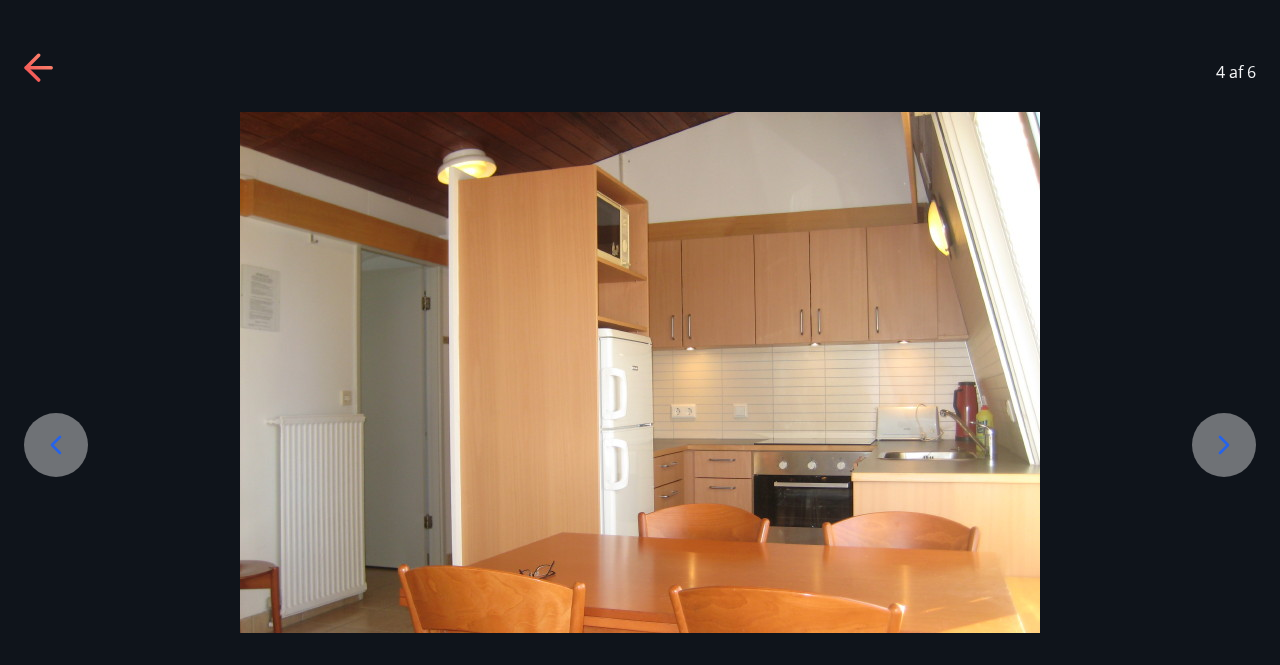 click 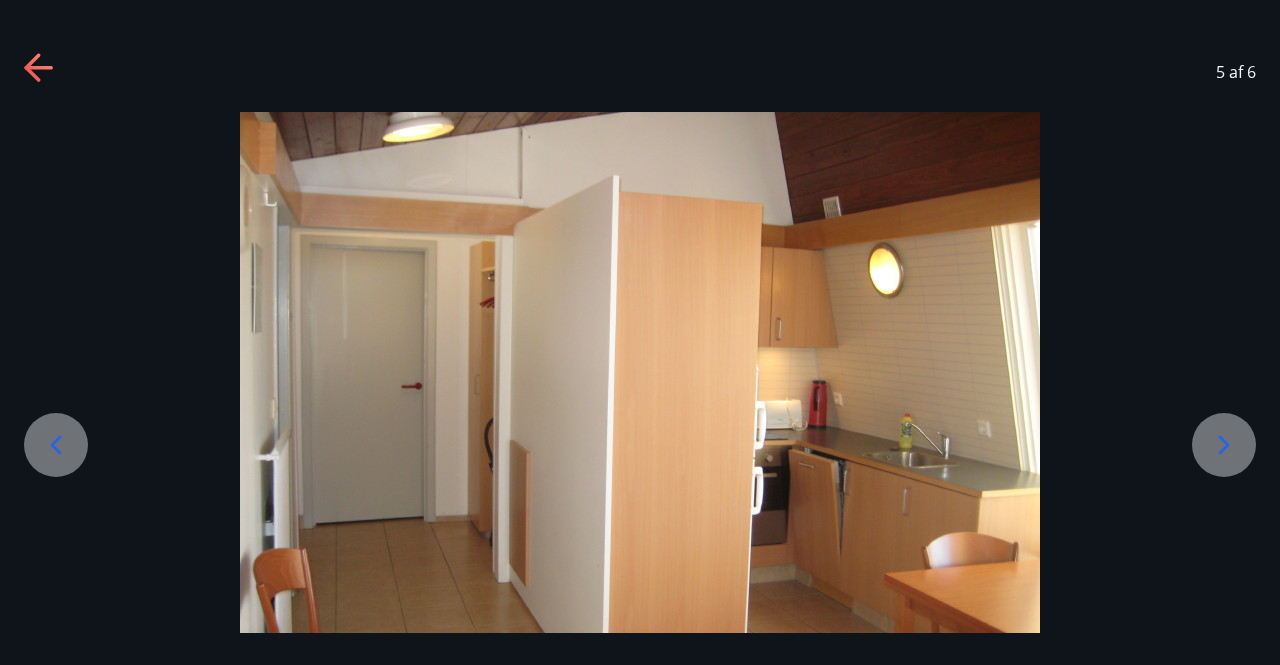 click 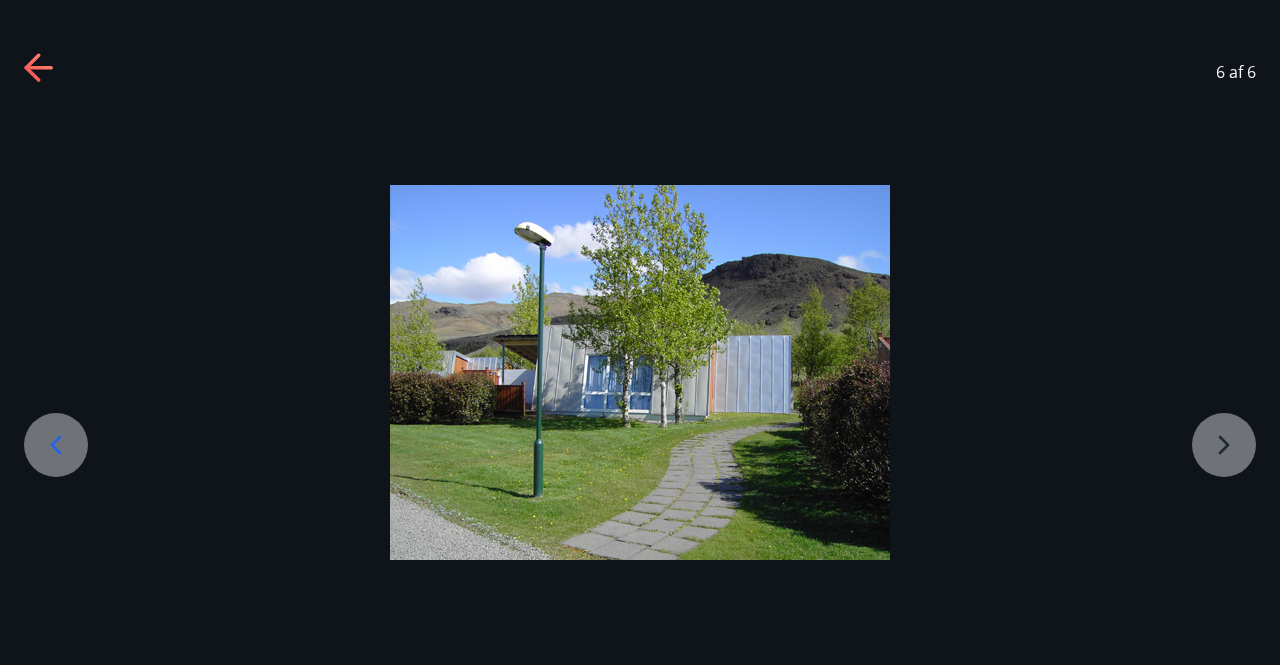 click at bounding box center (640, 372) 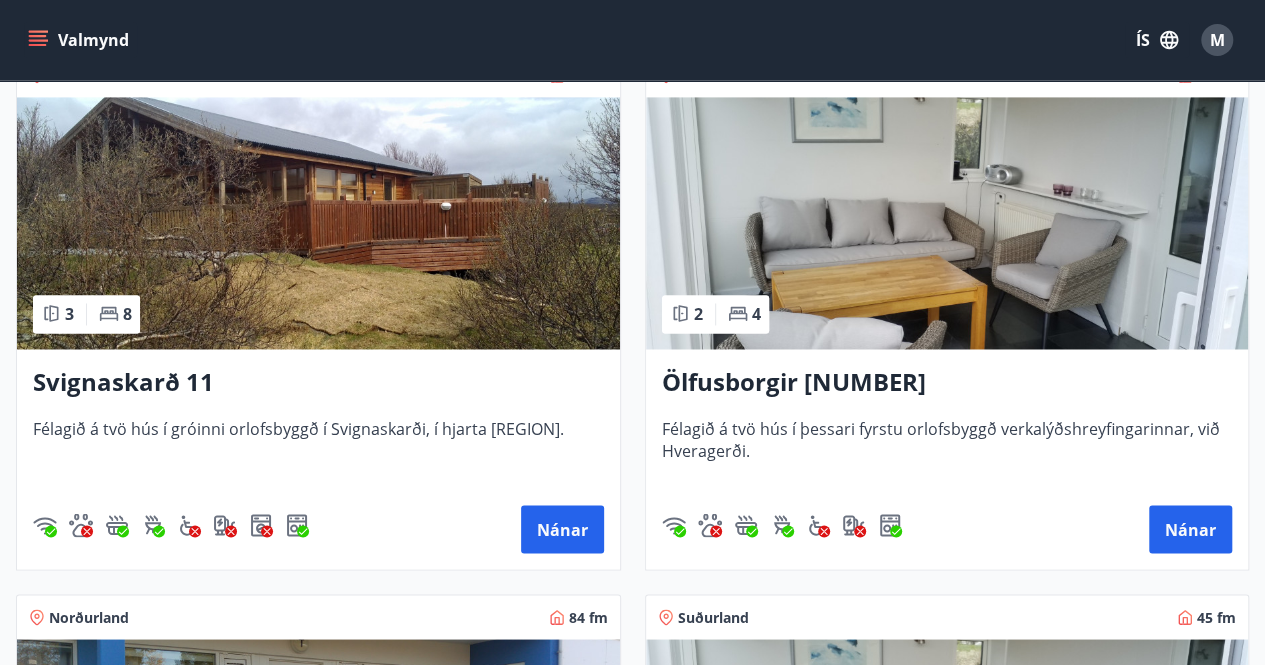scroll, scrollTop: 1480, scrollLeft: 0, axis: vertical 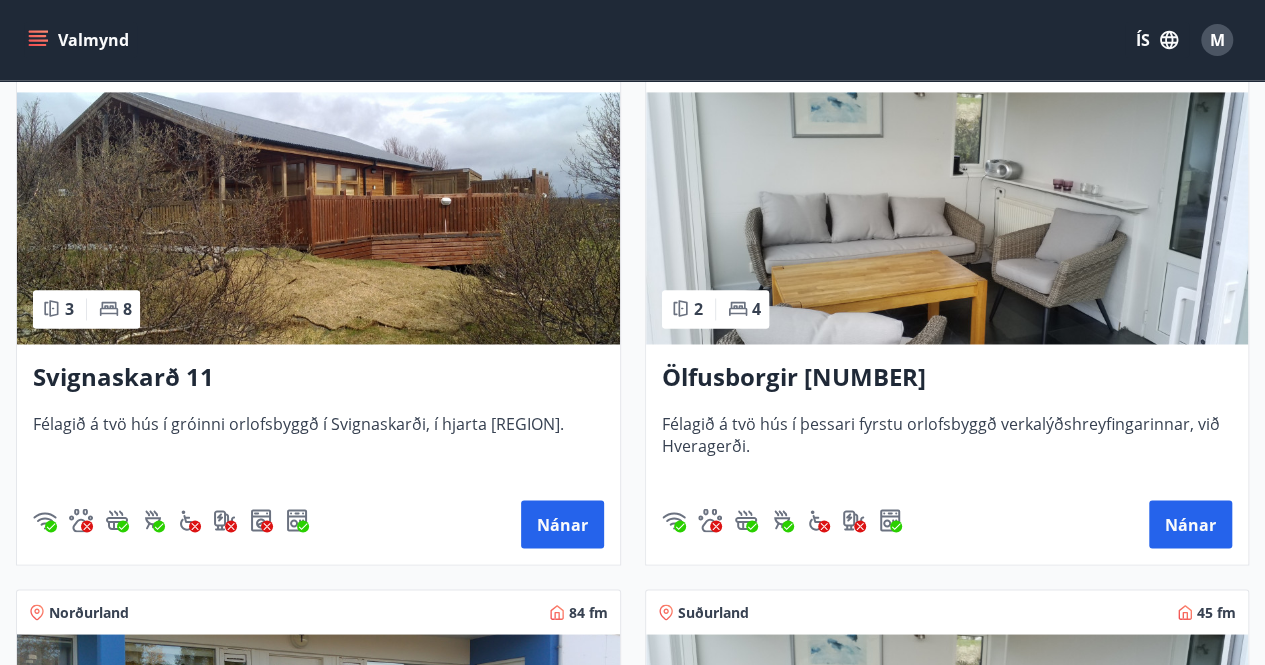 click at bounding box center [947, 218] 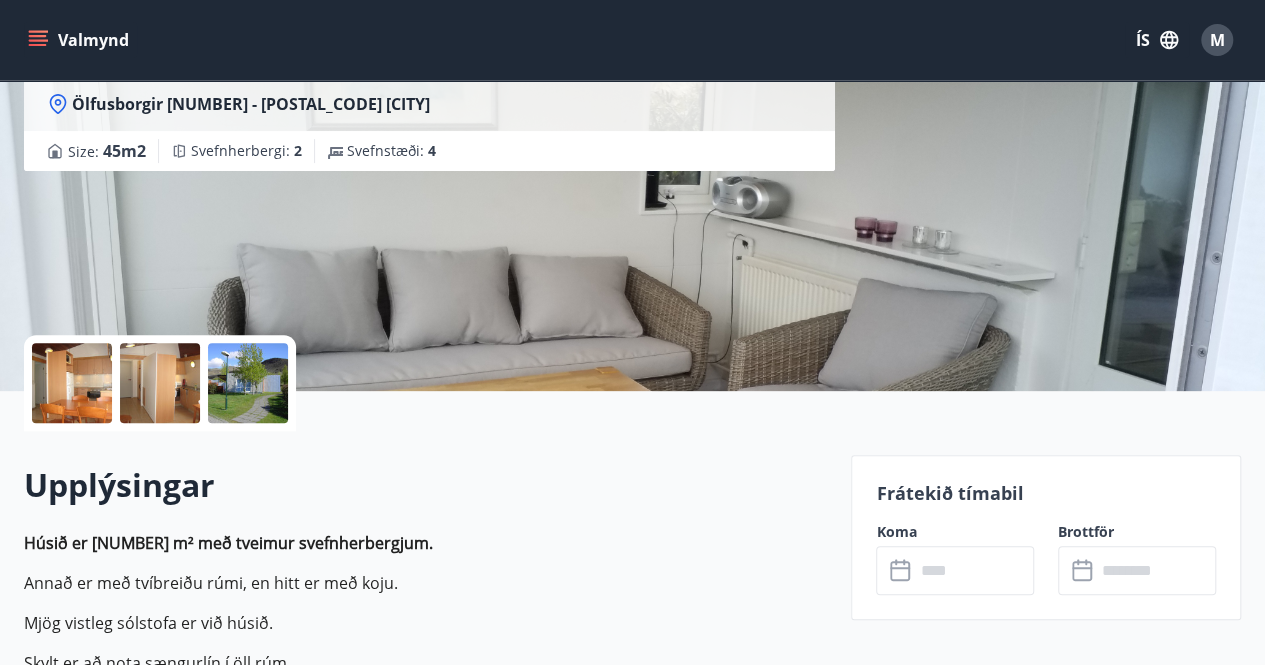 scroll, scrollTop: 240, scrollLeft: 0, axis: vertical 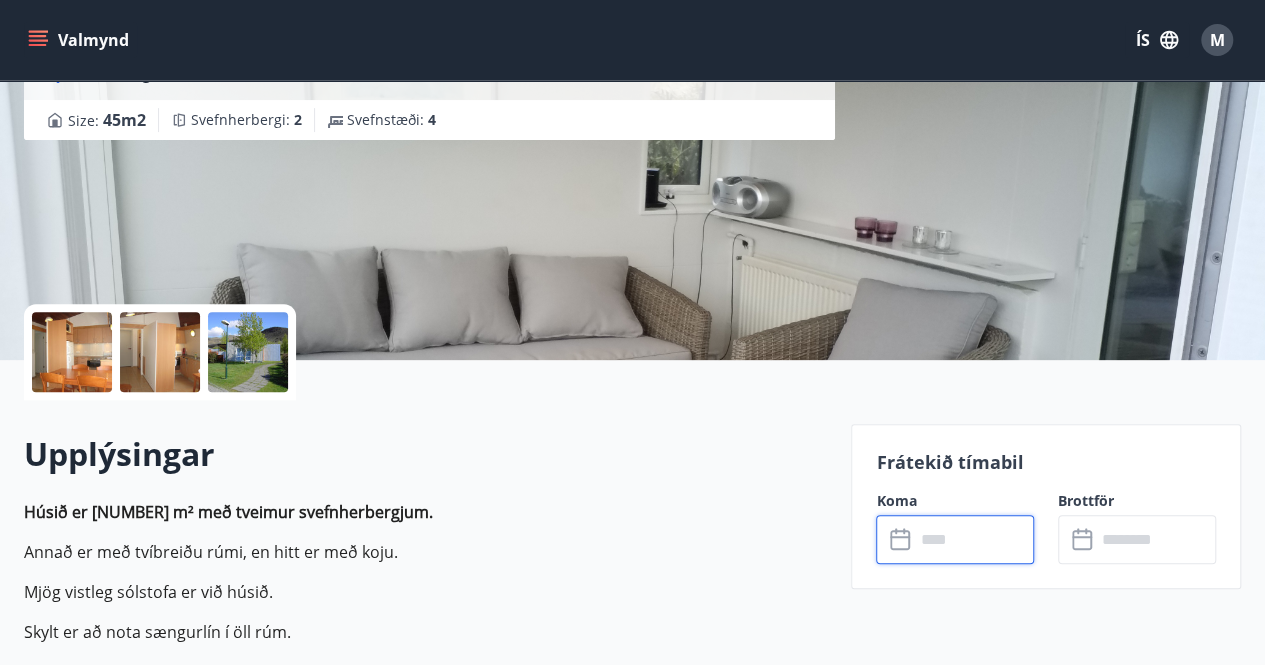 click at bounding box center (974, 539) 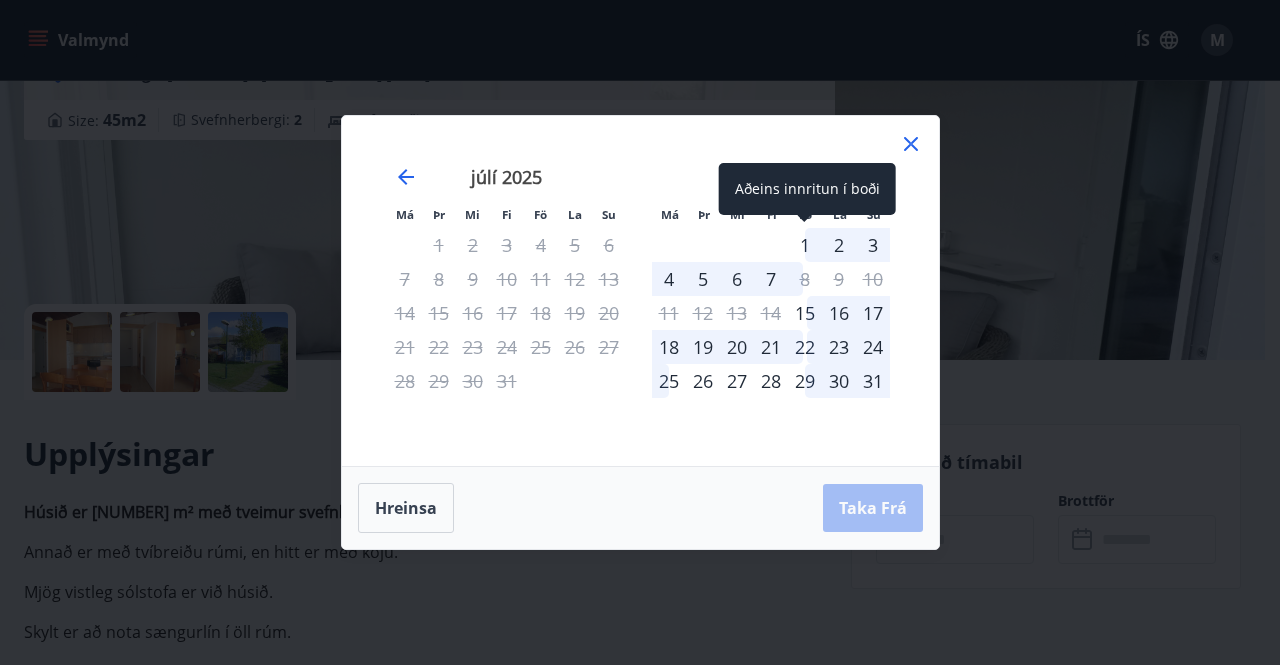 click on "1" at bounding box center (805, 245) 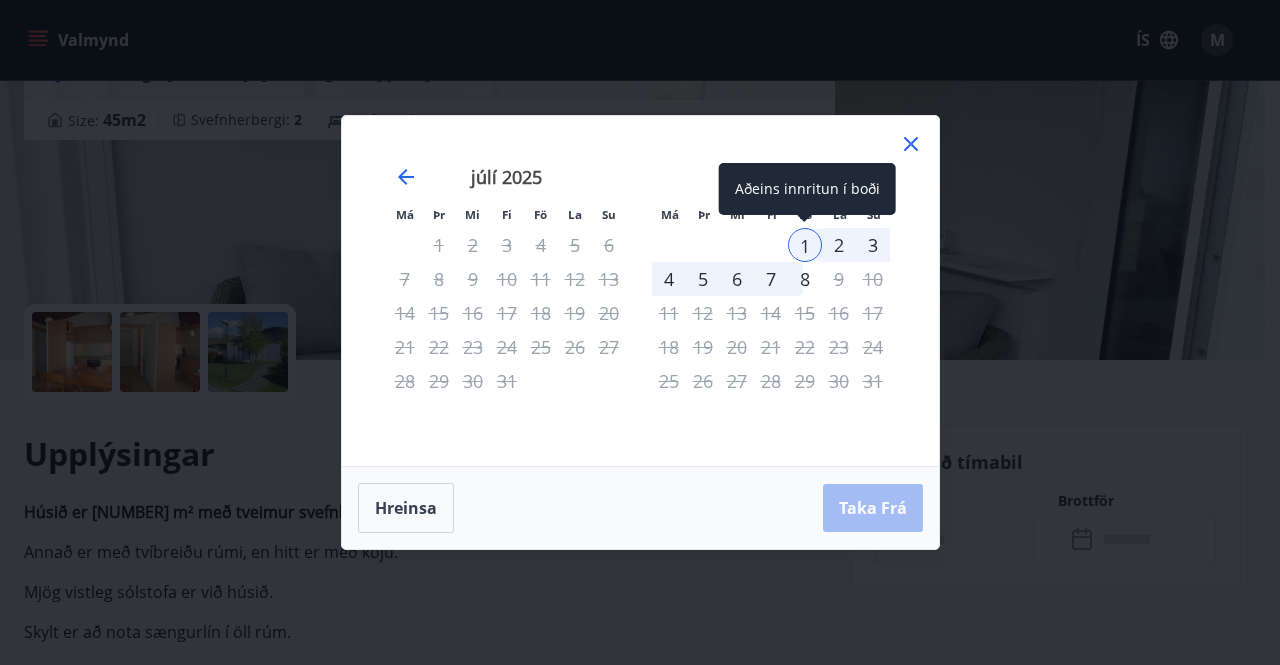 click on "1" at bounding box center (805, 245) 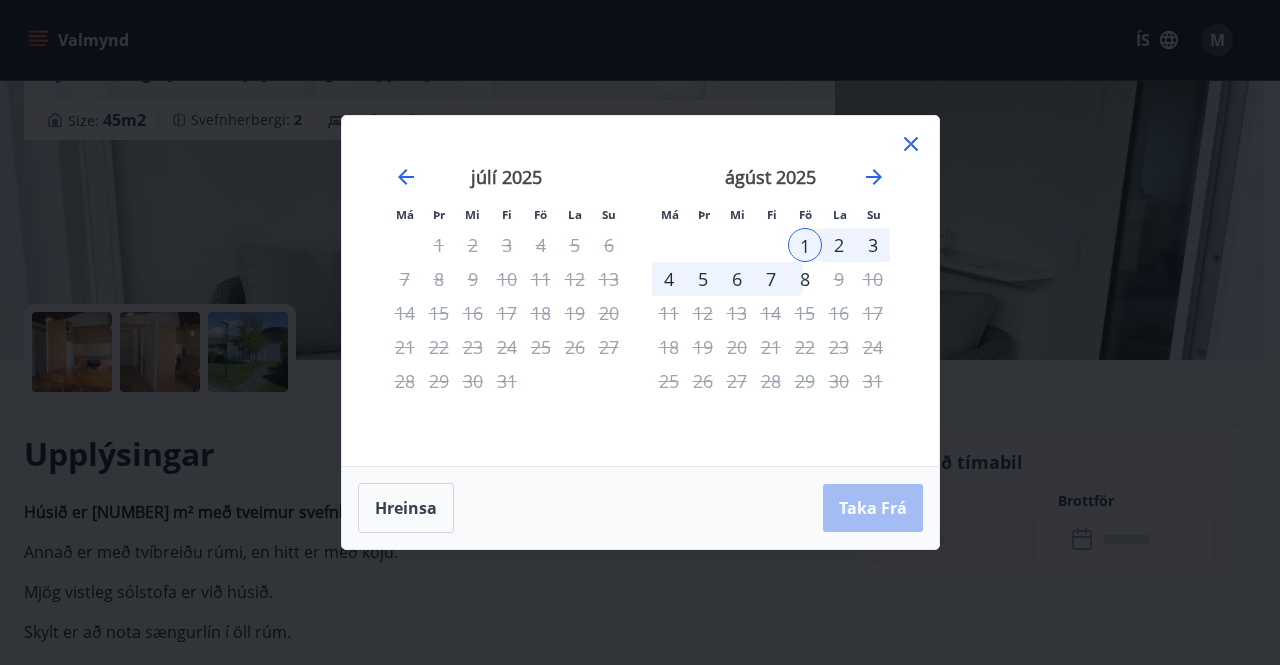 click on "4" at bounding box center [669, 279] 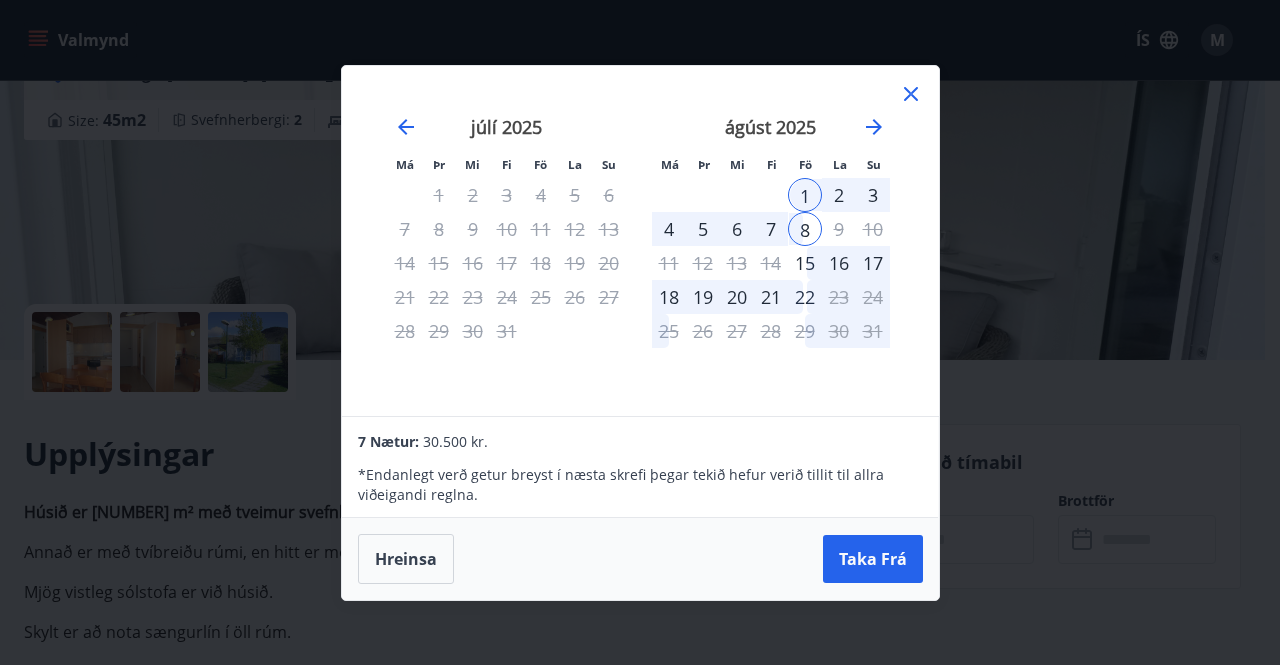 click 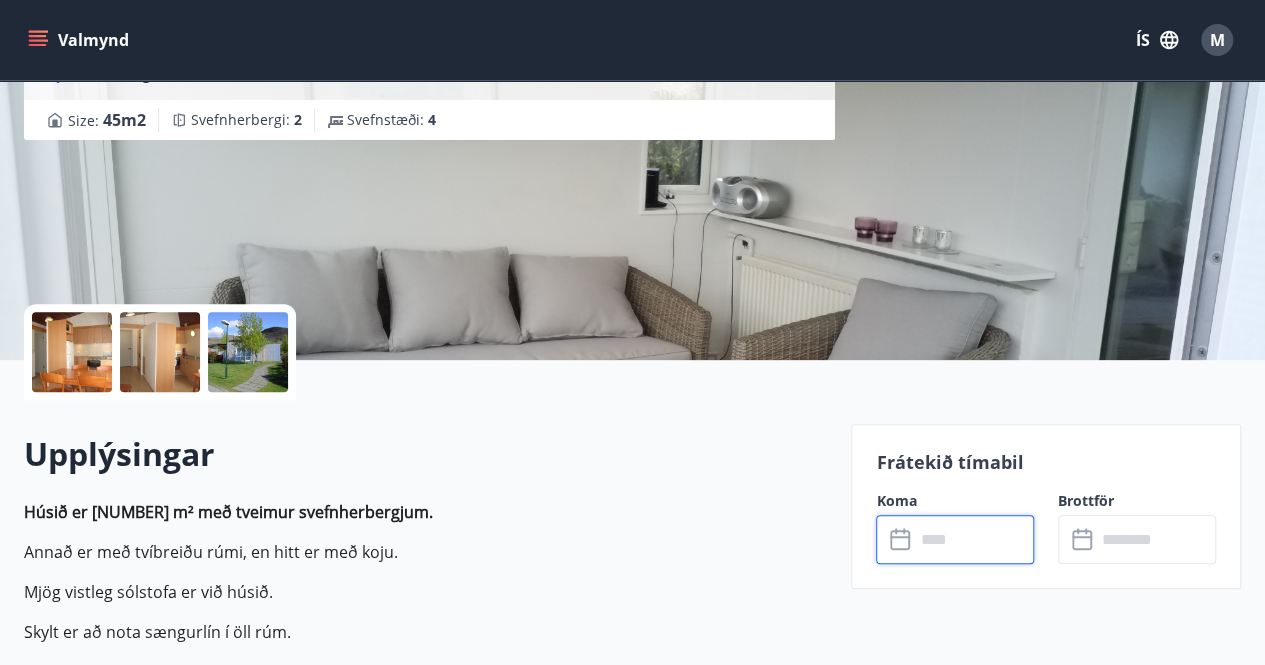 scroll, scrollTop: 0, scrollLeft: 0, axis: both 